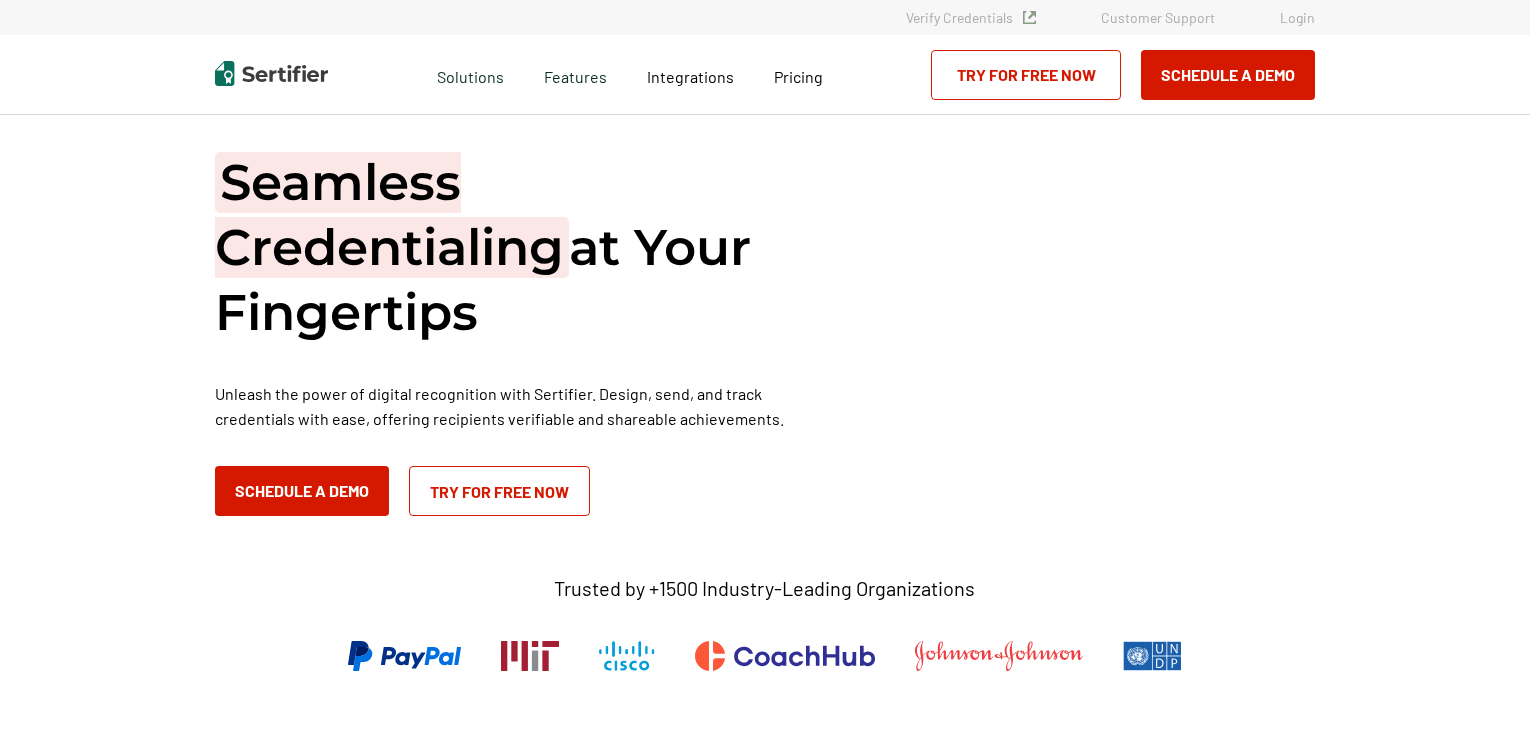 scroll, scrollTop: 0, scrollLeft: 0, axis: both 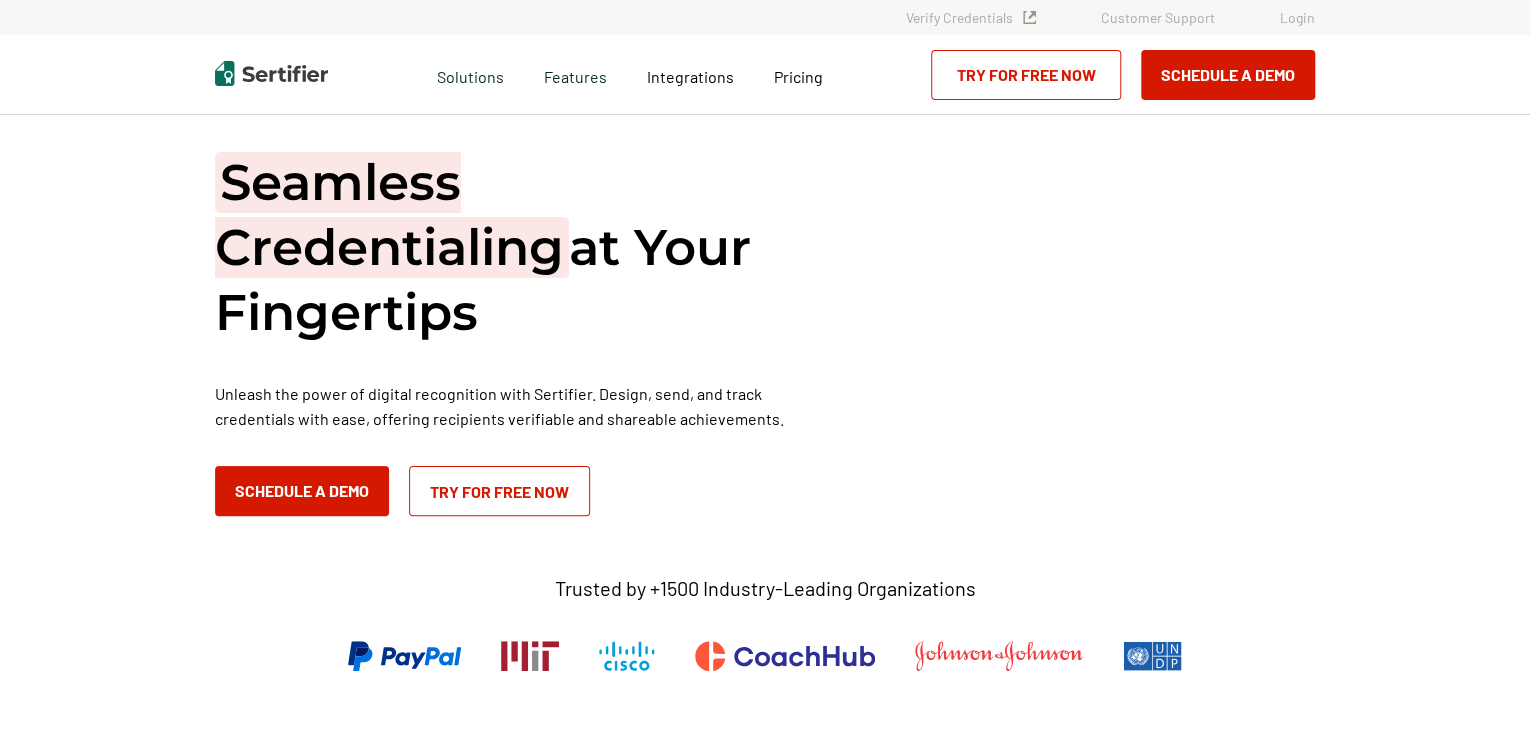 drag, startPoint x: 1535, startPoint y: 34, endPoint x: 1532, endPoint y: 175, distance: 141.0319 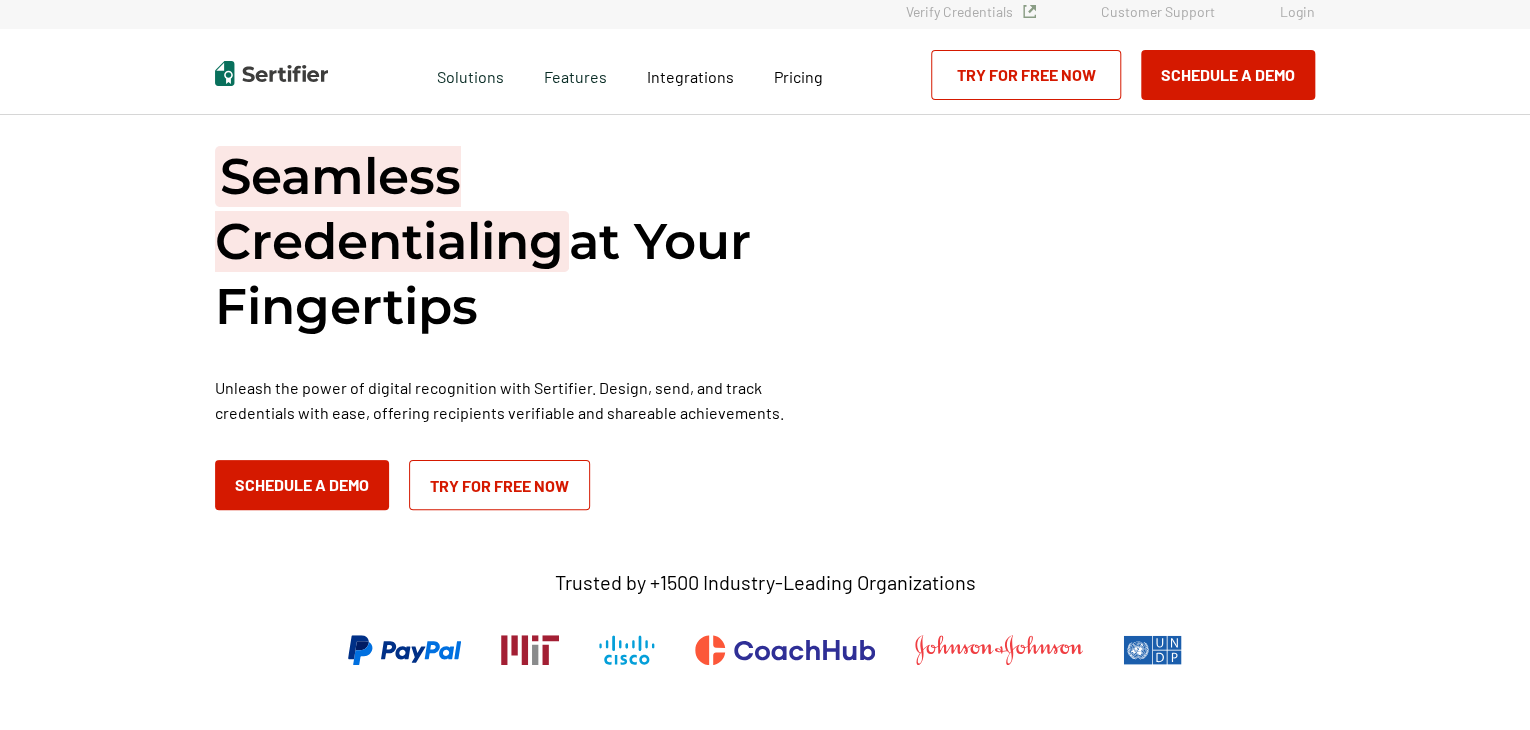 scroll, scrollTop: 0, scrollLeft: 0, axis: both 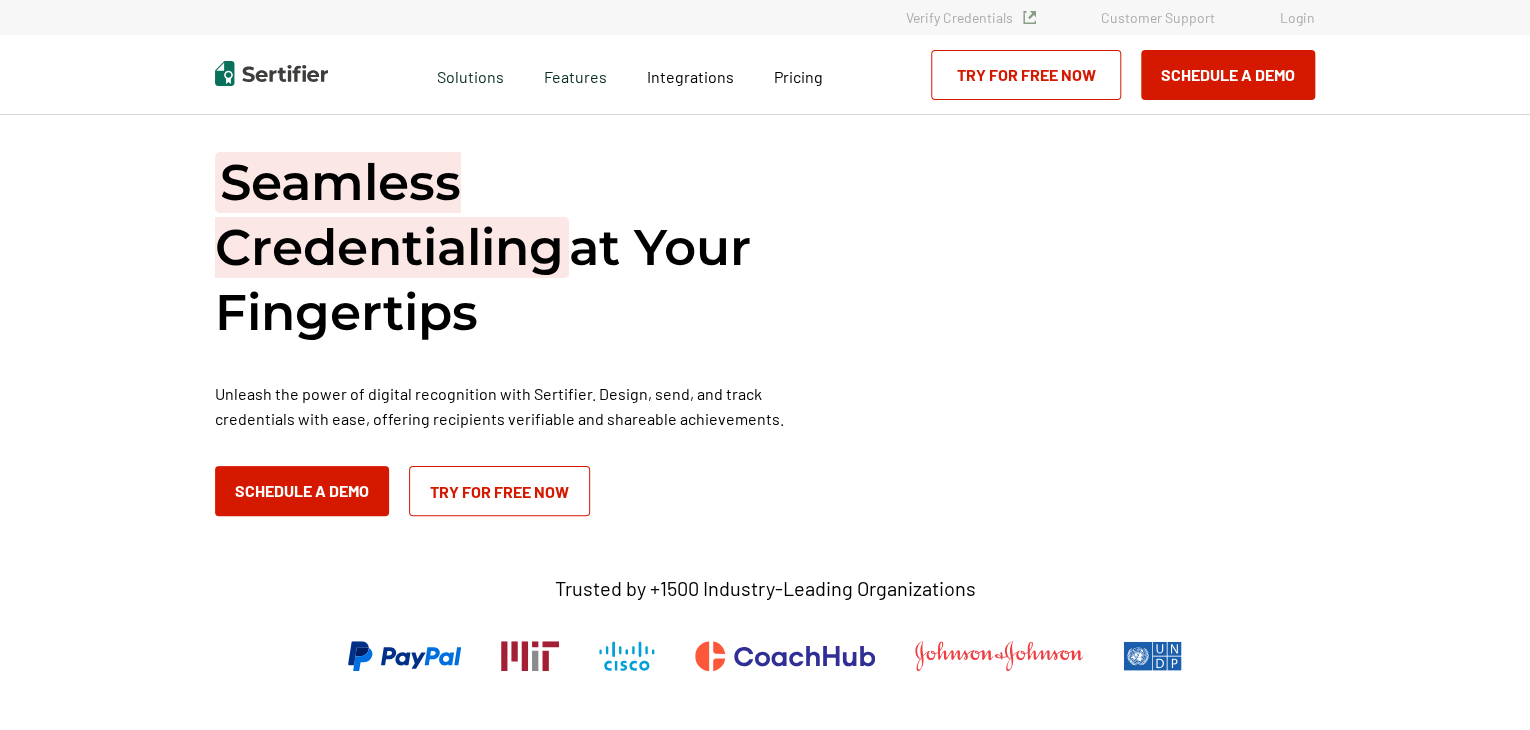 click on "Try for Free Now" at bounding box center (499, 491) 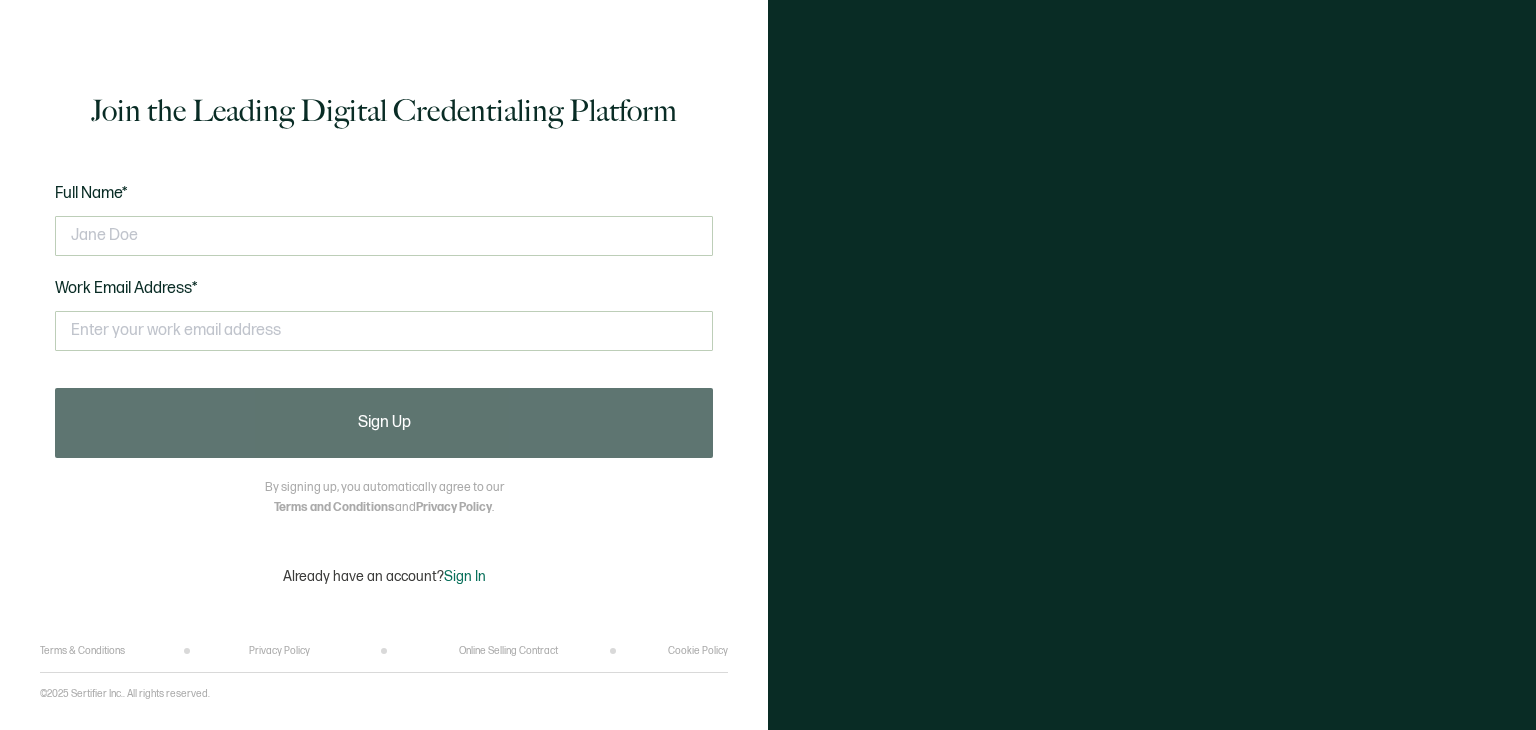 scroll, scrollTop: 0, scrollLeft: 0, axis: both 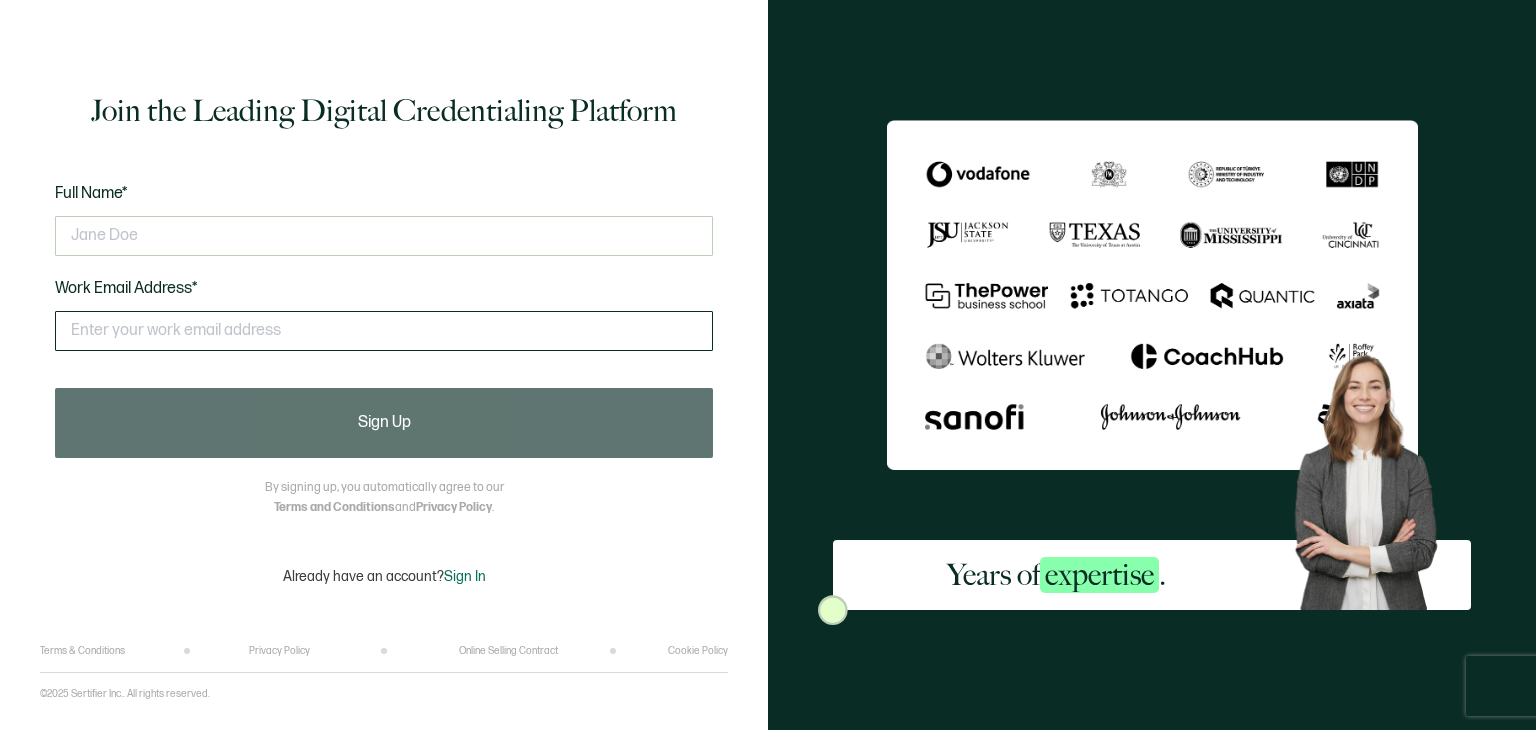 click at bounding box center (384, 331) 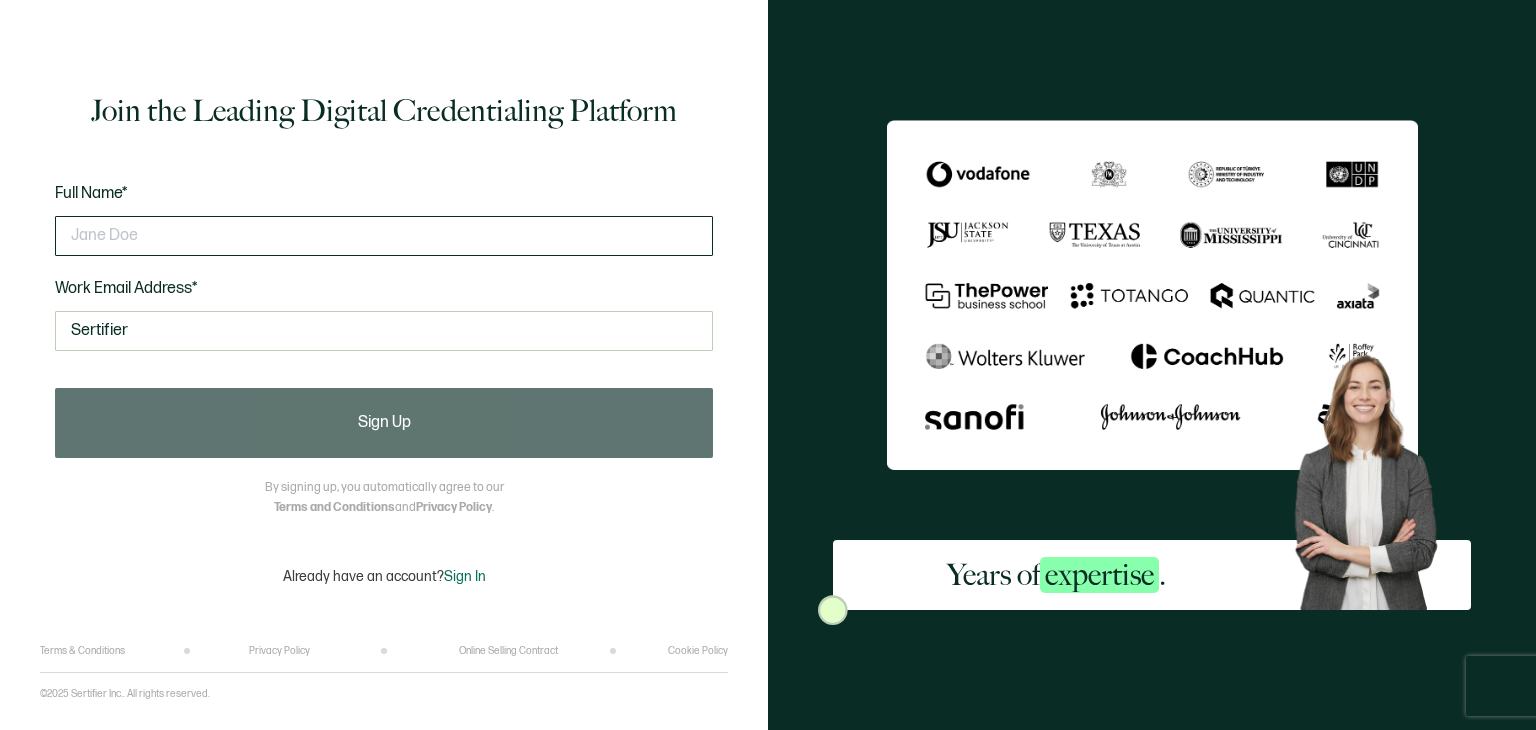 type on "Sertifier" 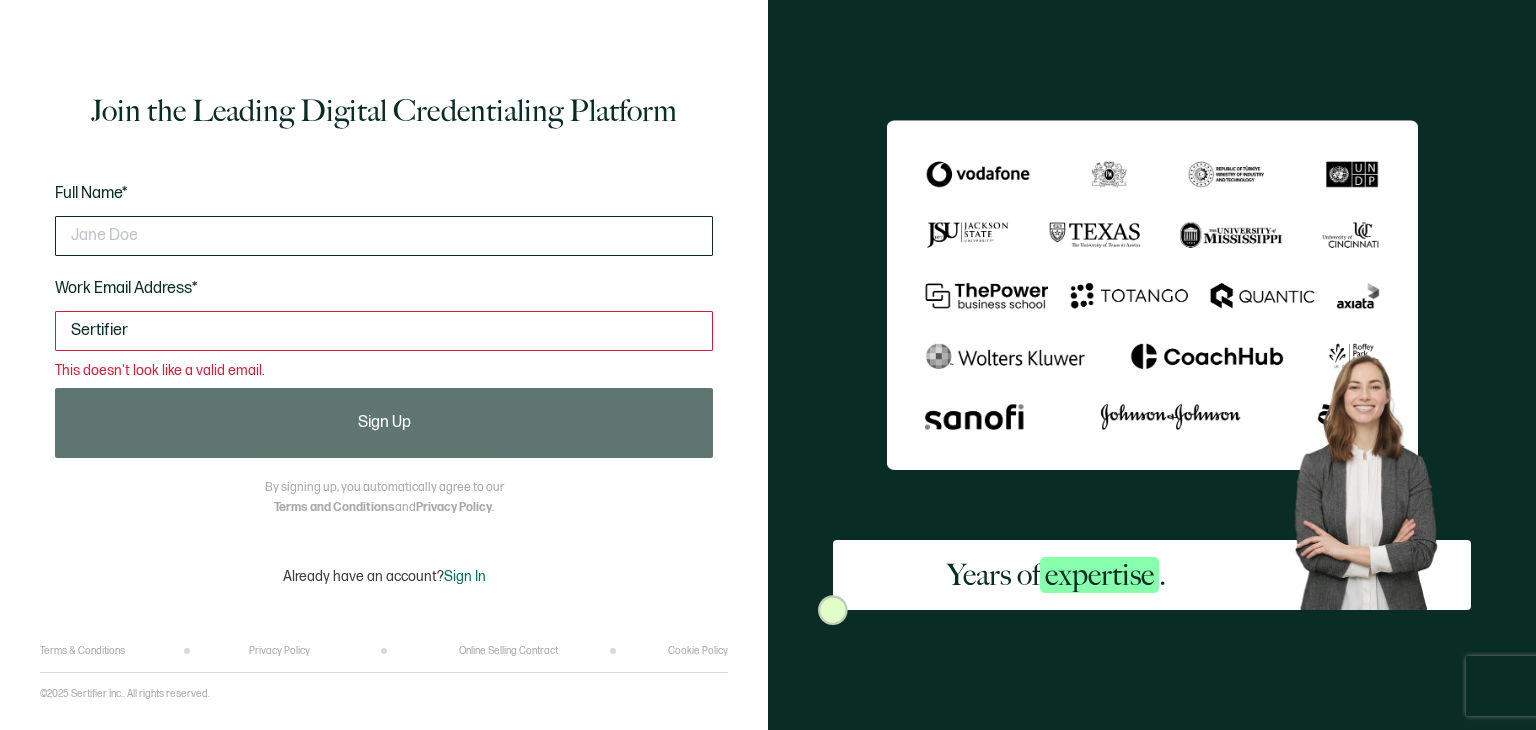 click at bounding box center (384, 236) 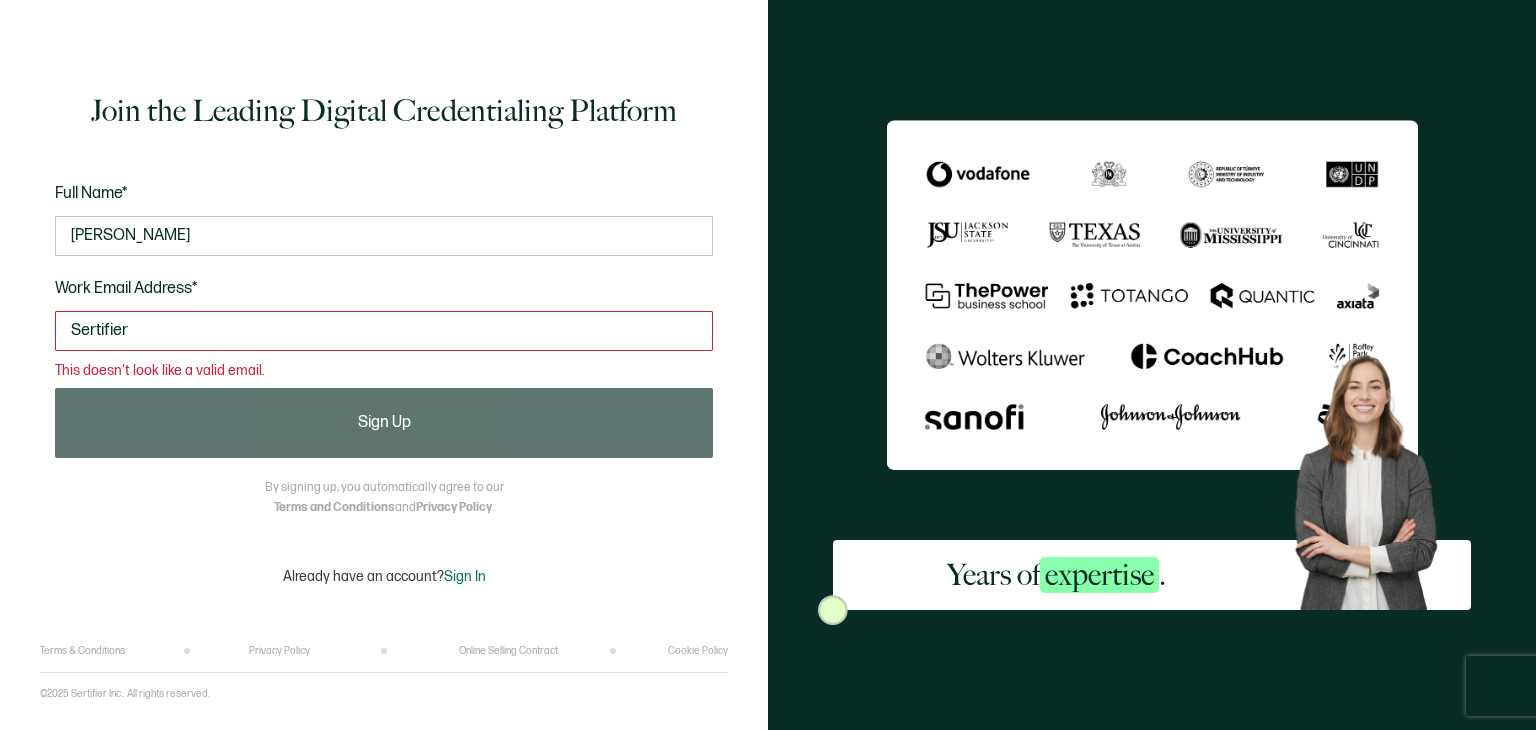 type on "Colton Lohse" 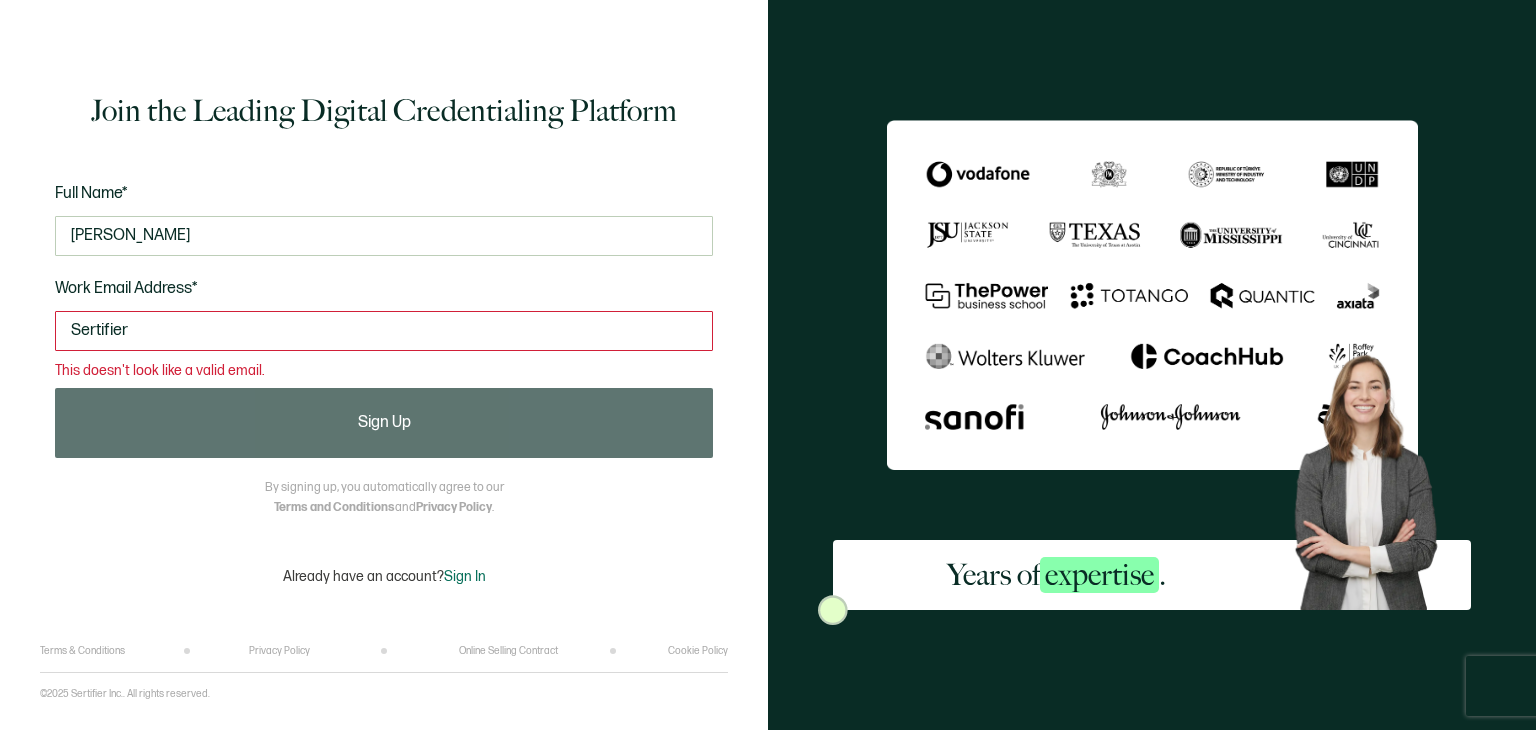 click on "Sertifier" at bounding box center [384, 331] 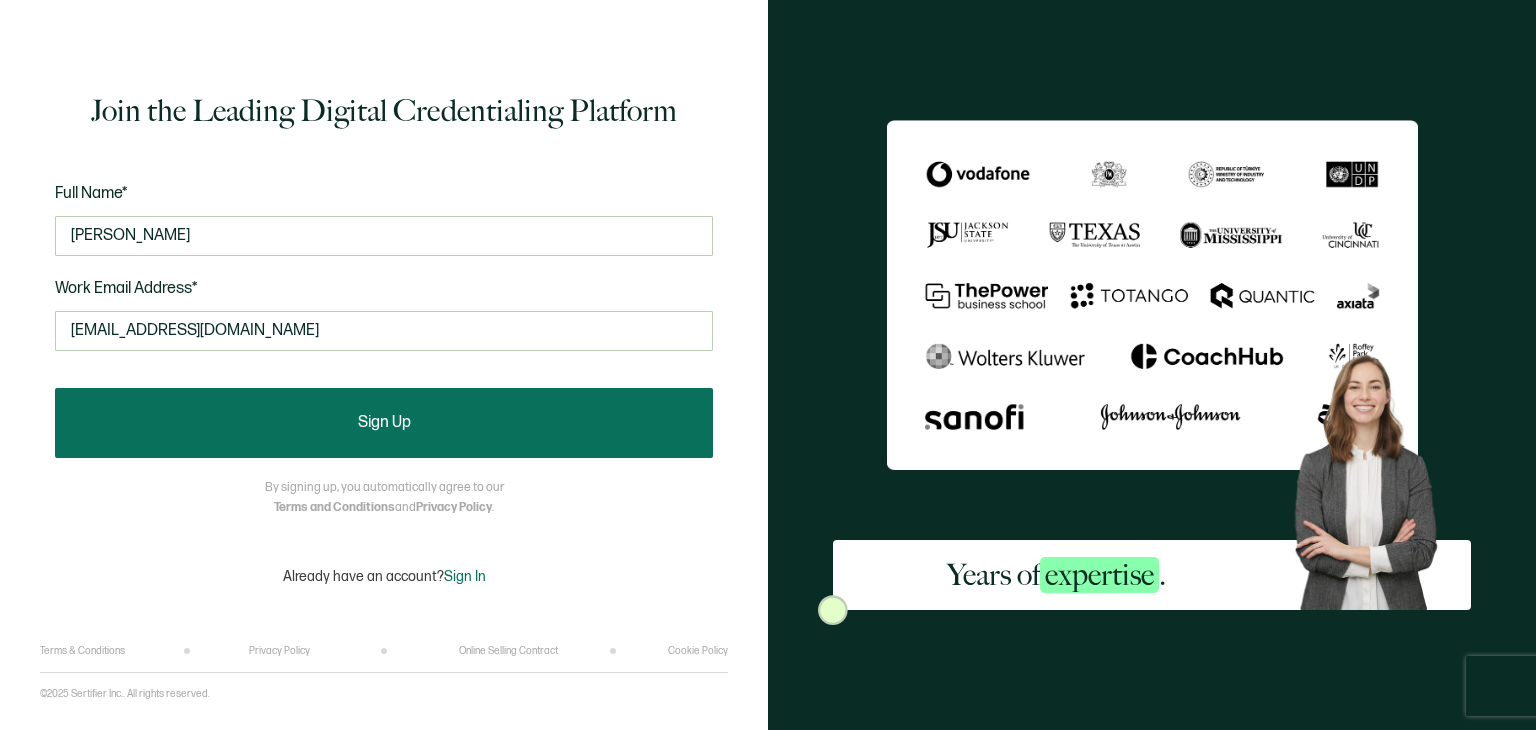type on "alb@bluestonelawfirm.com" 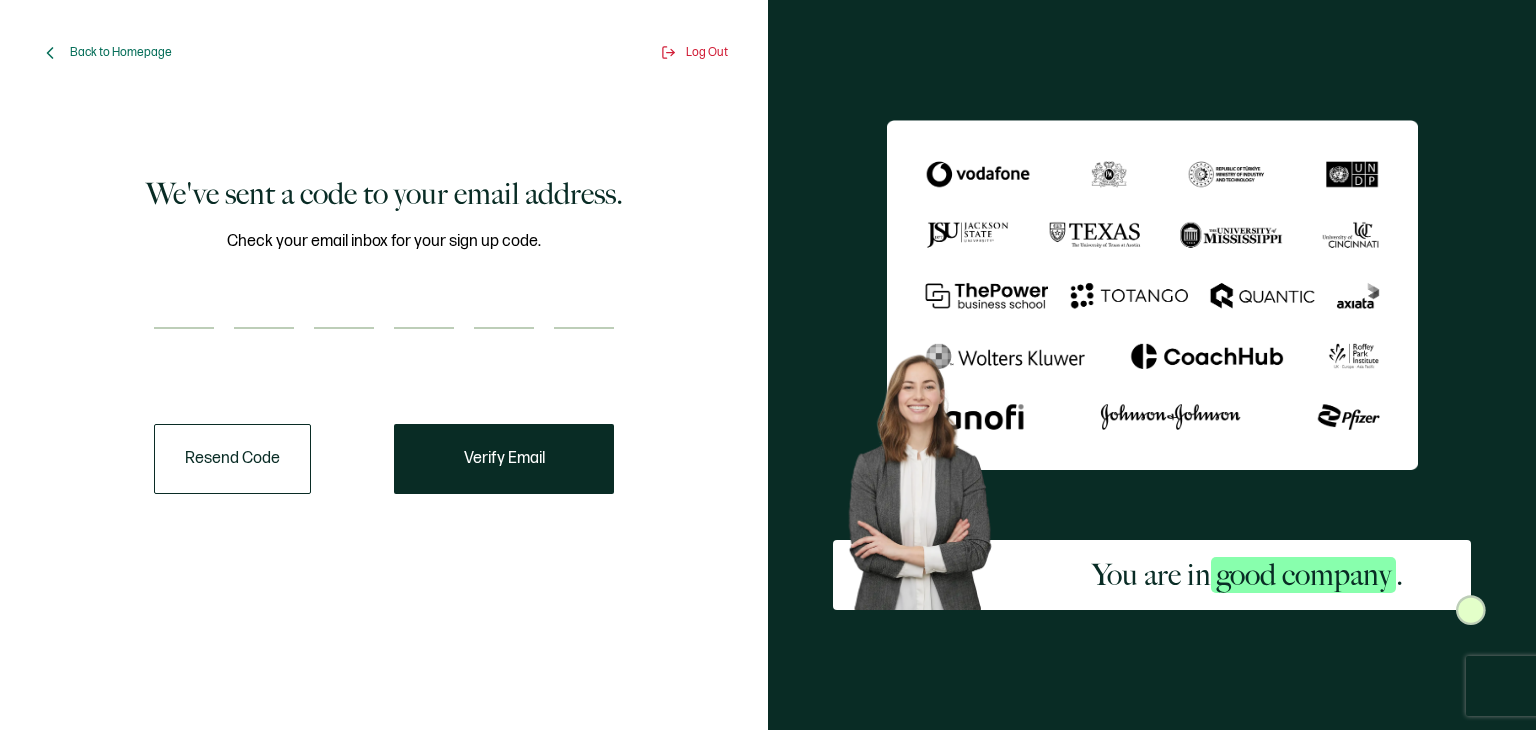 click at bounding box center [184, 309] 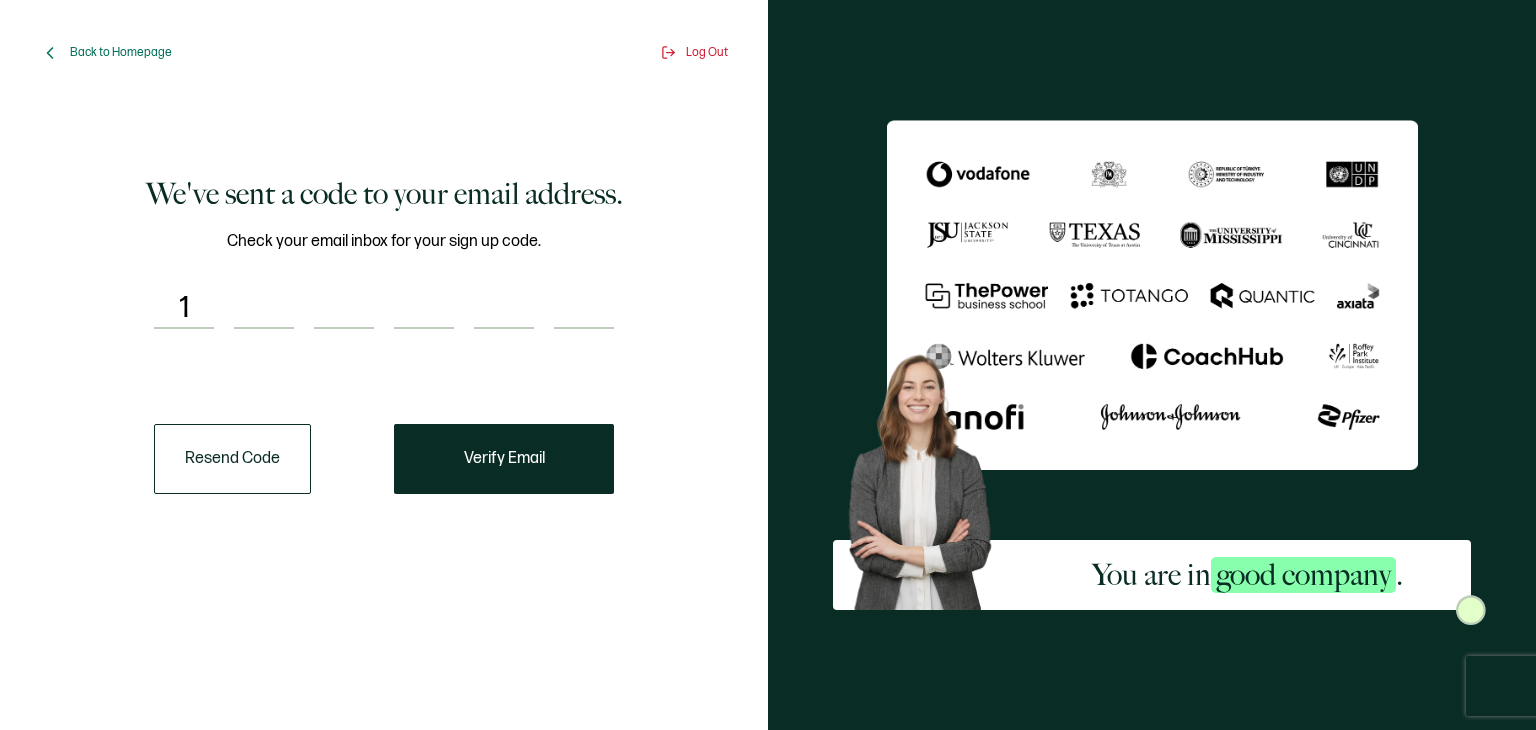type on "7" 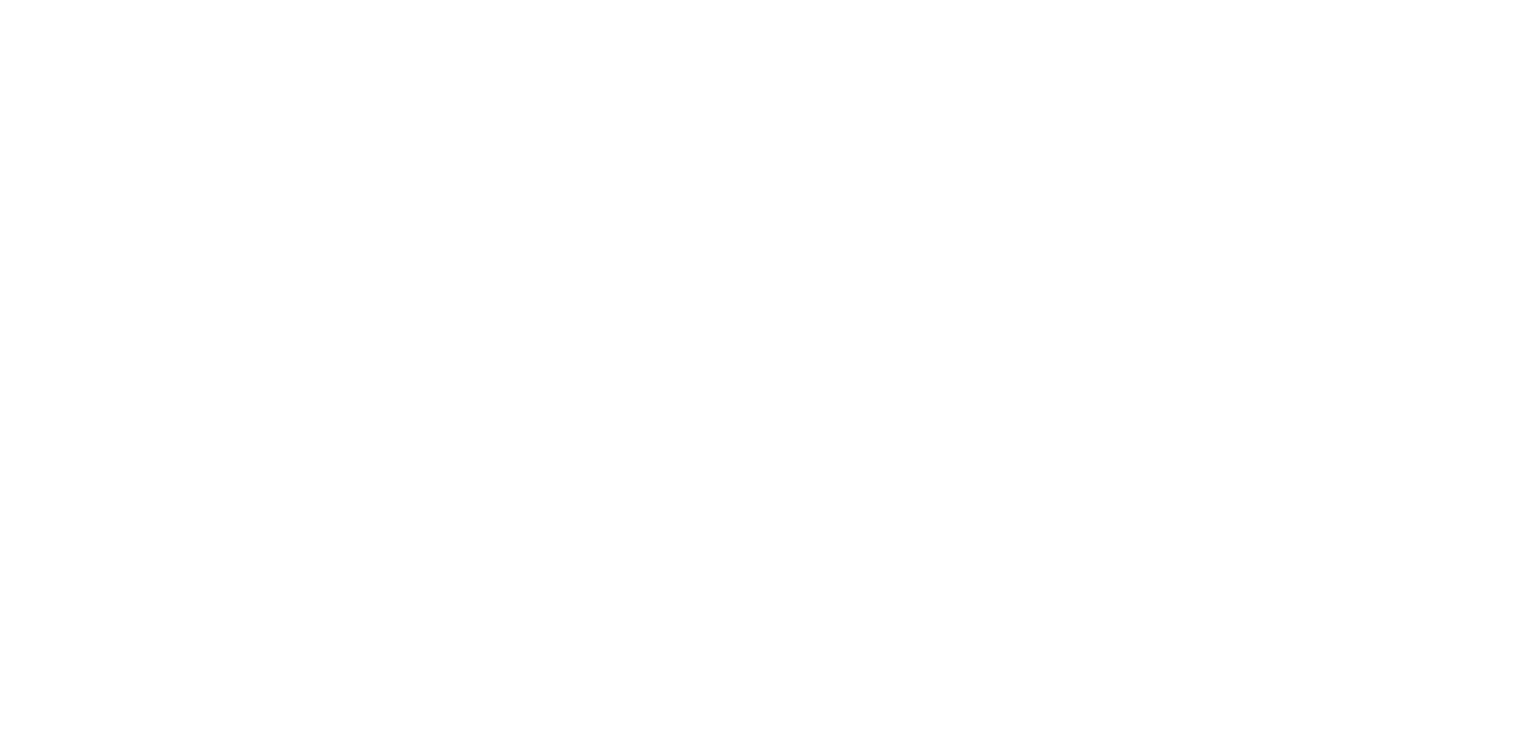click at bounding box center (768, 365) 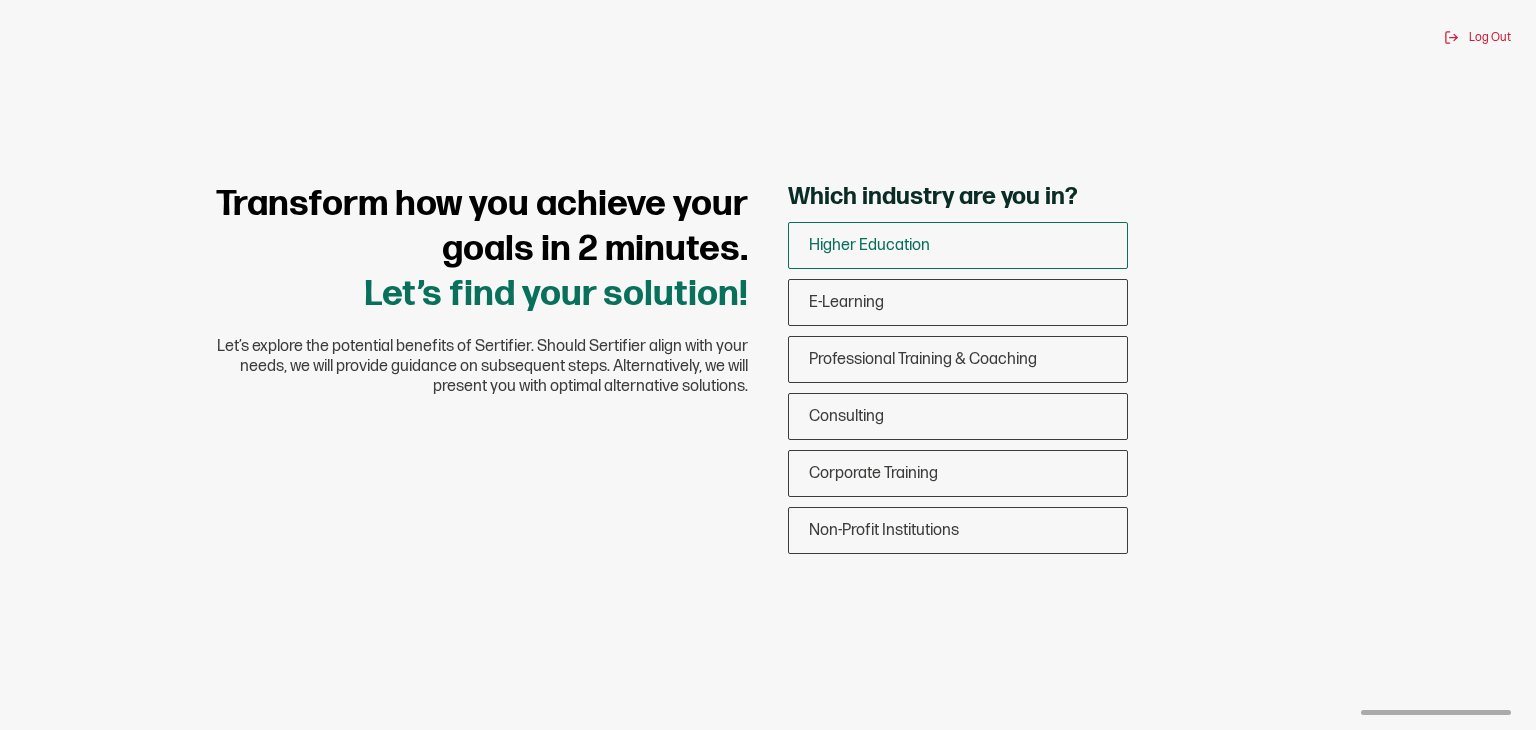 click on "Higher Education" at bounding box center (869, 245) 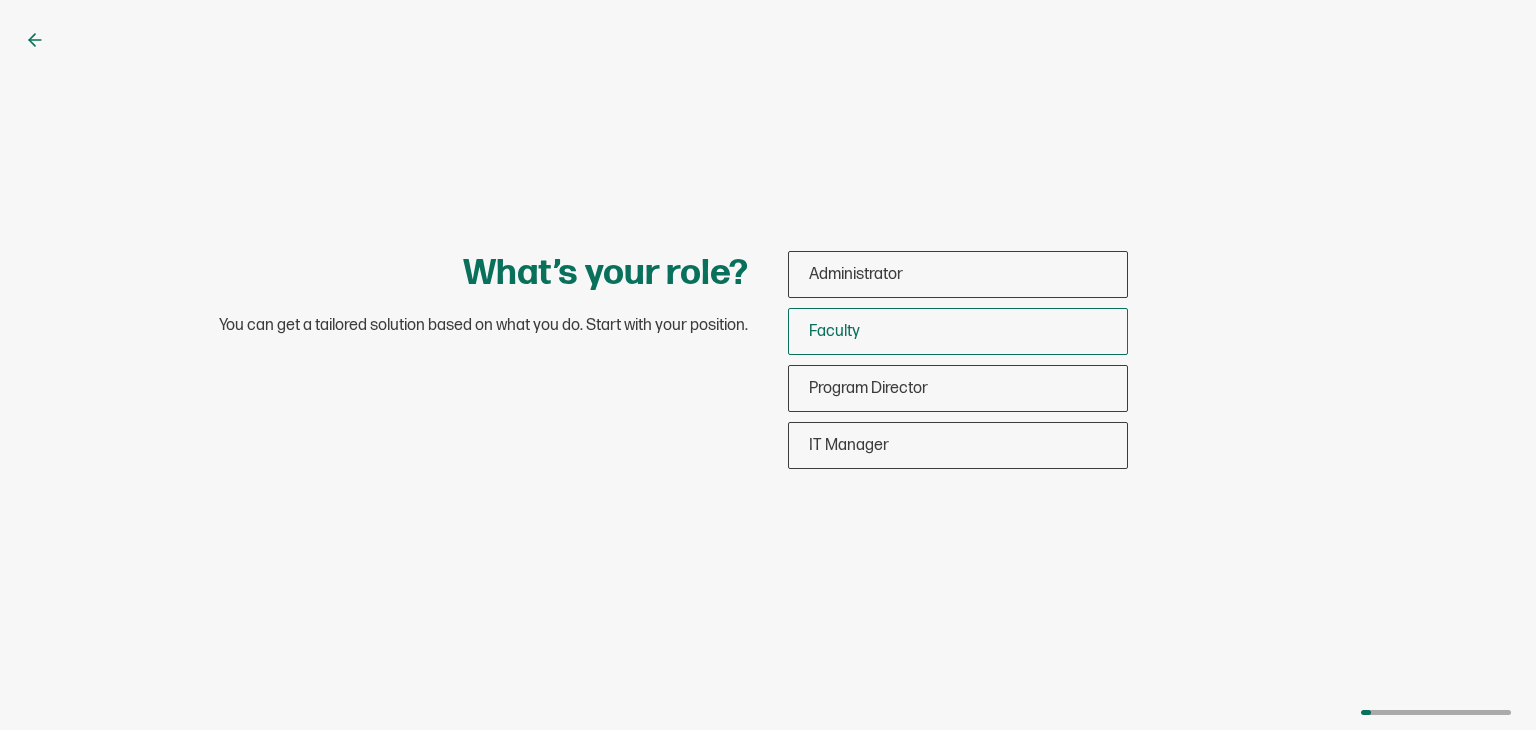click on "Faculty" at bounding box center [958, 331] 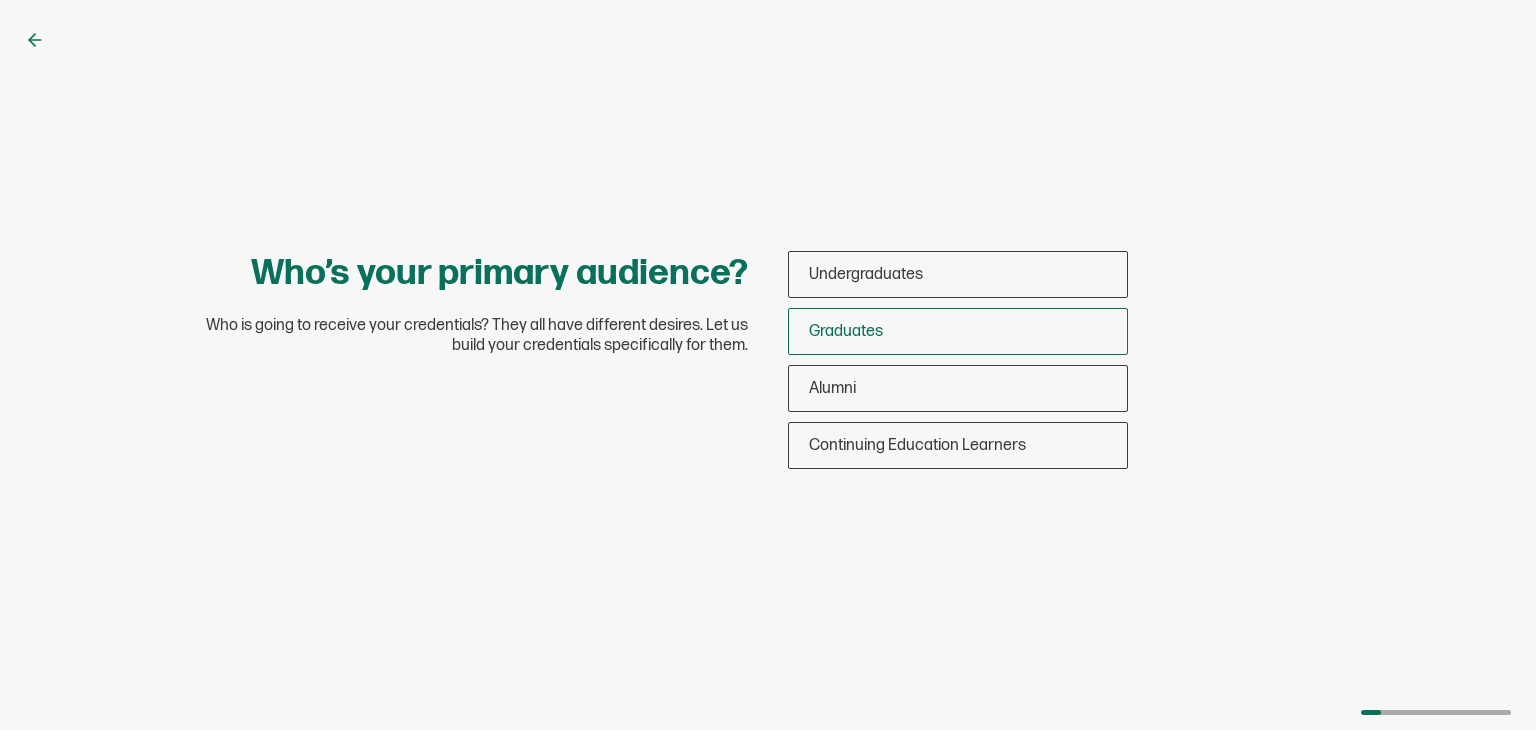 click on "Graduates" at bounding box center [958, 331] 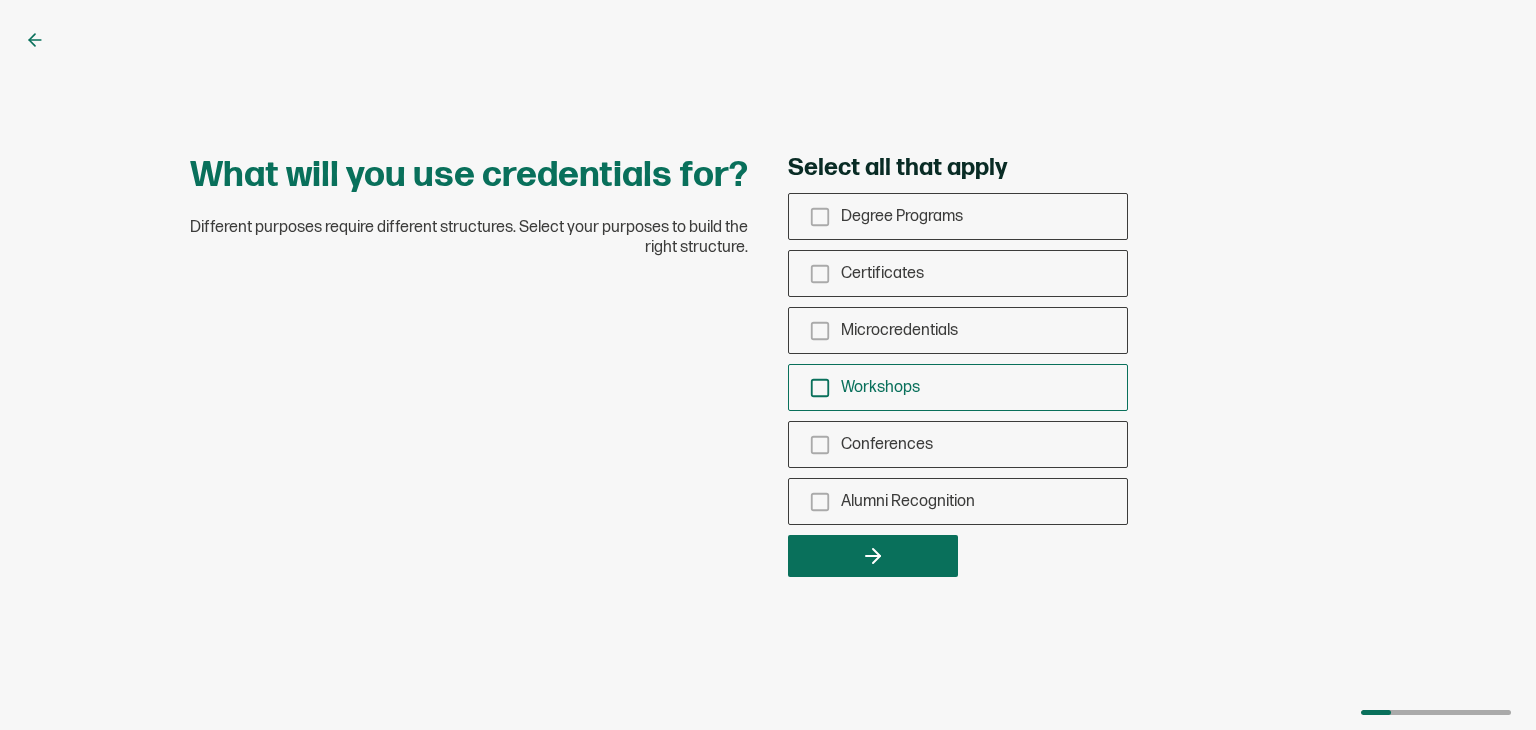 click on "Workshops" at bounding box center [880, 387] 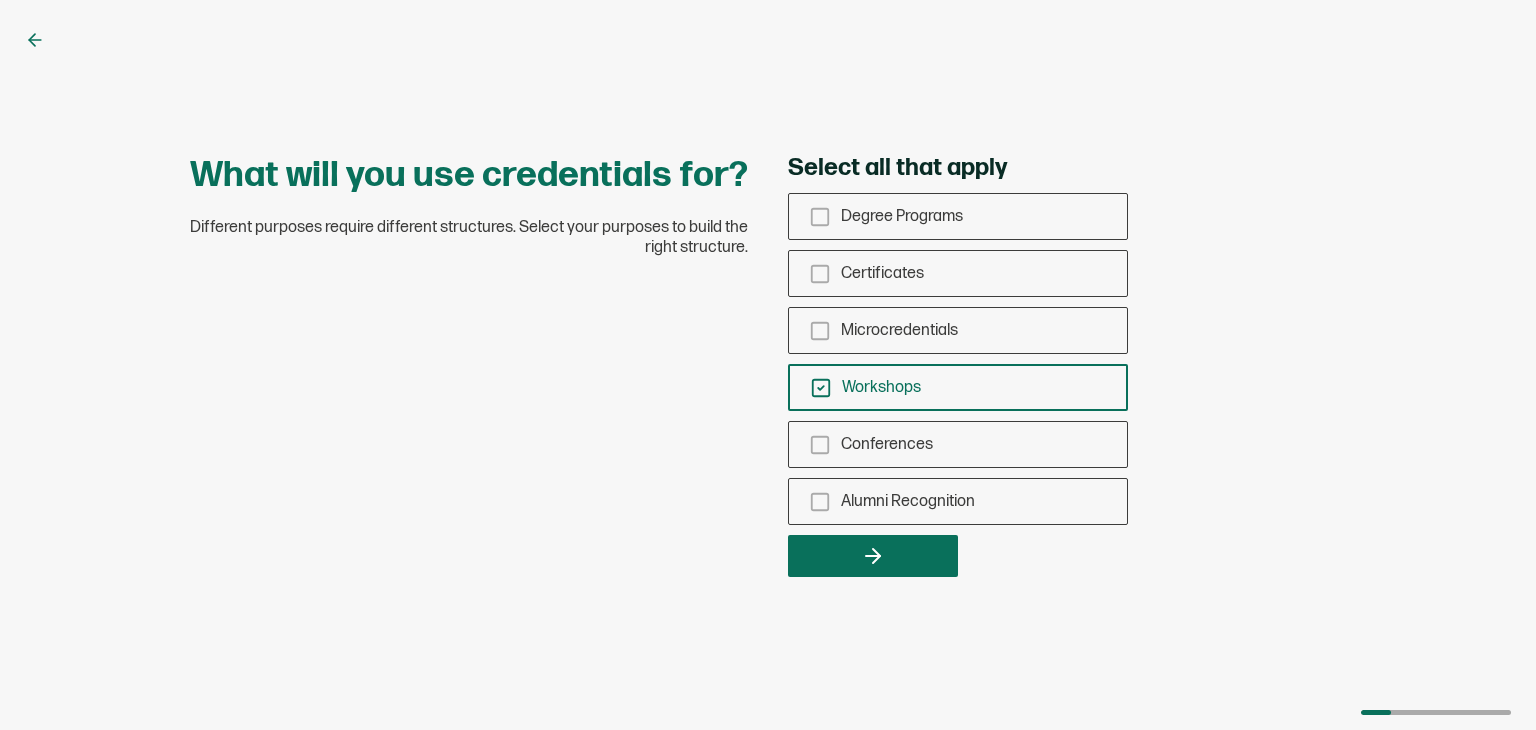 click 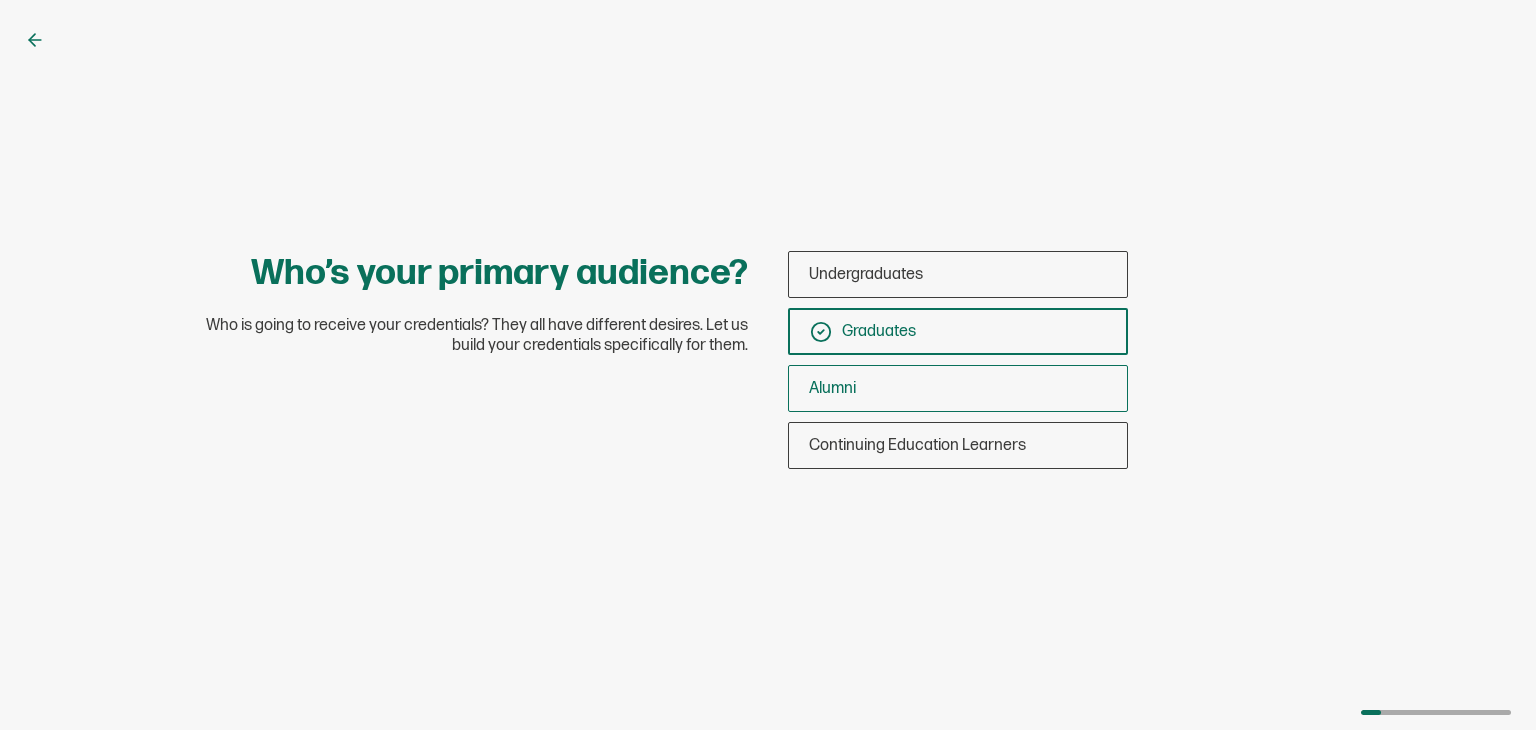 click on "Alumni" at bounding box center (958, 388) 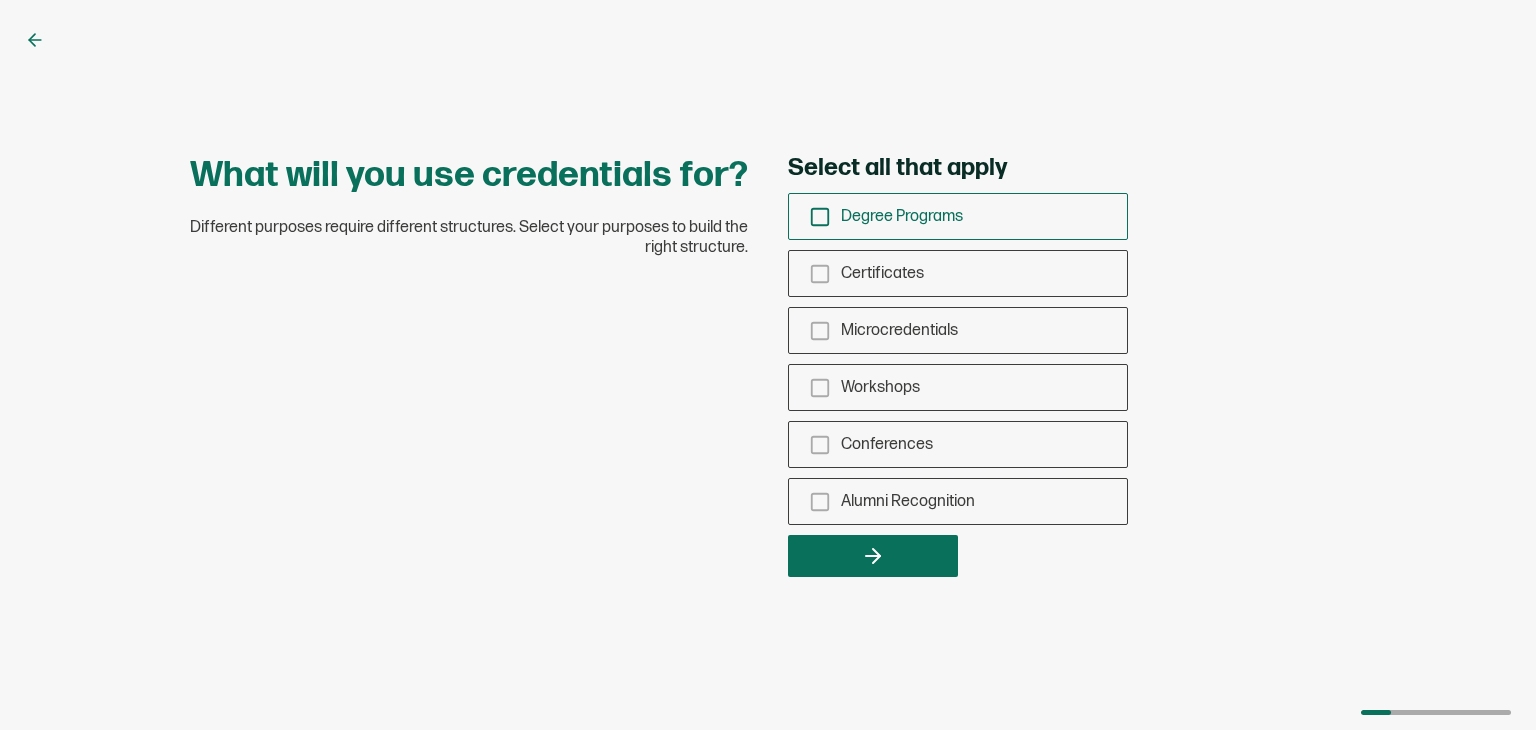 click 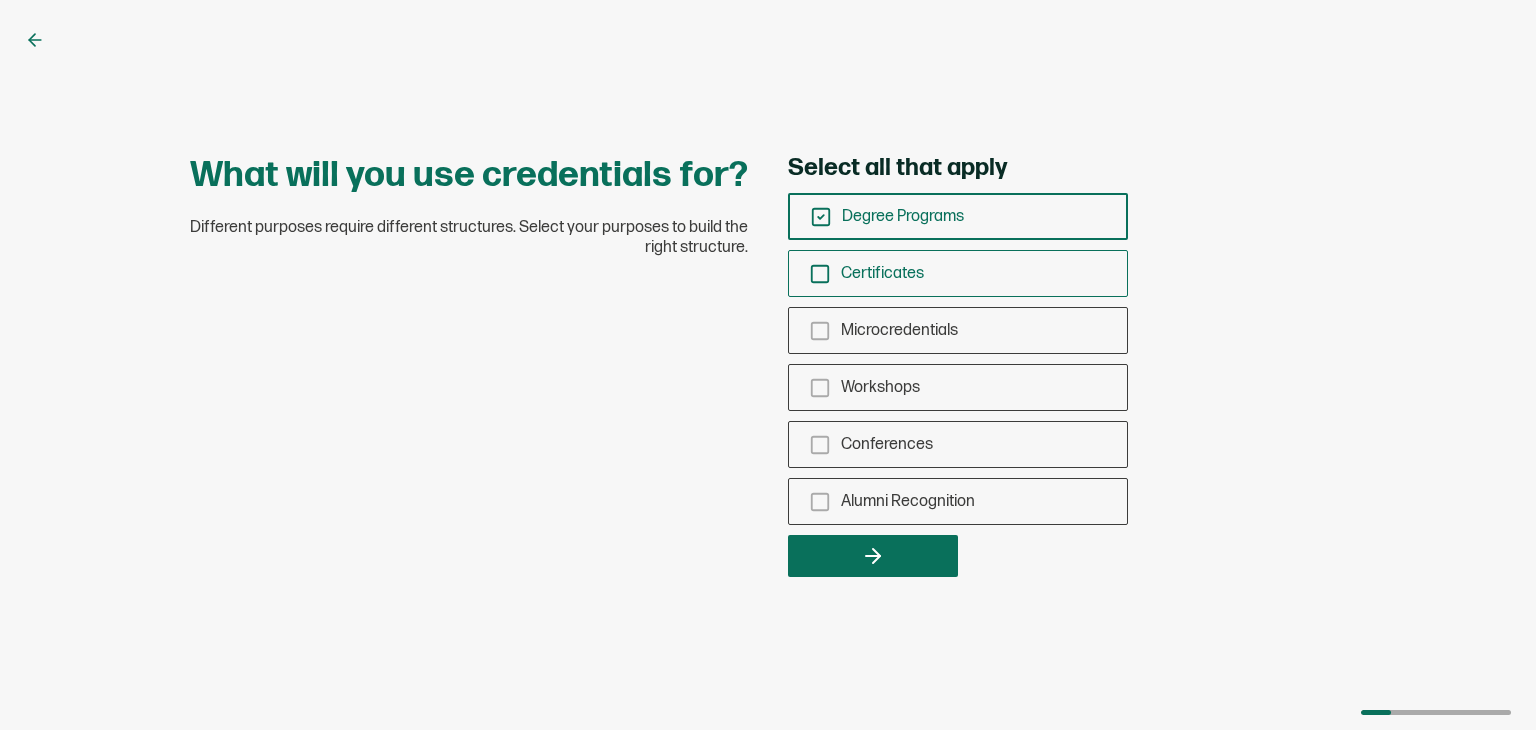 click 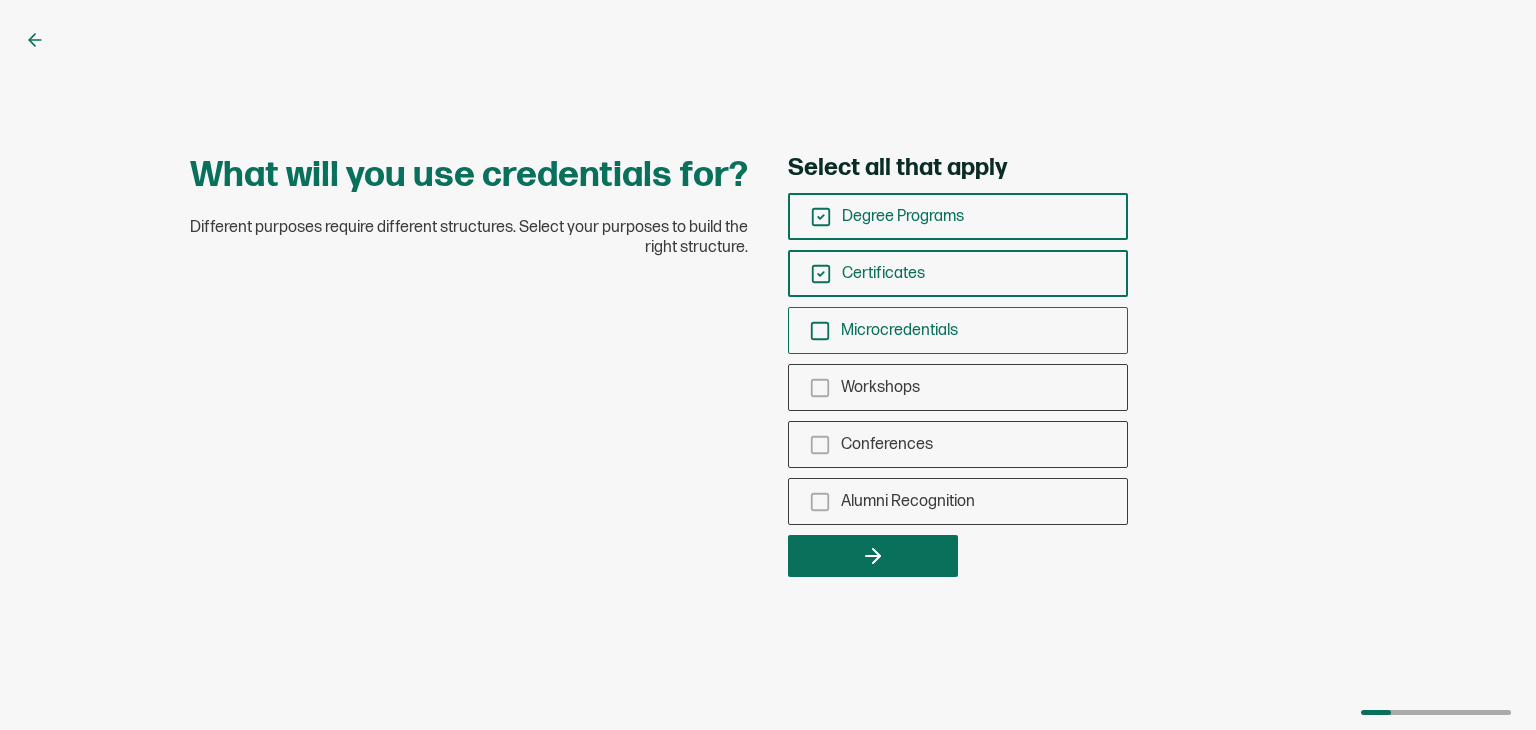 click 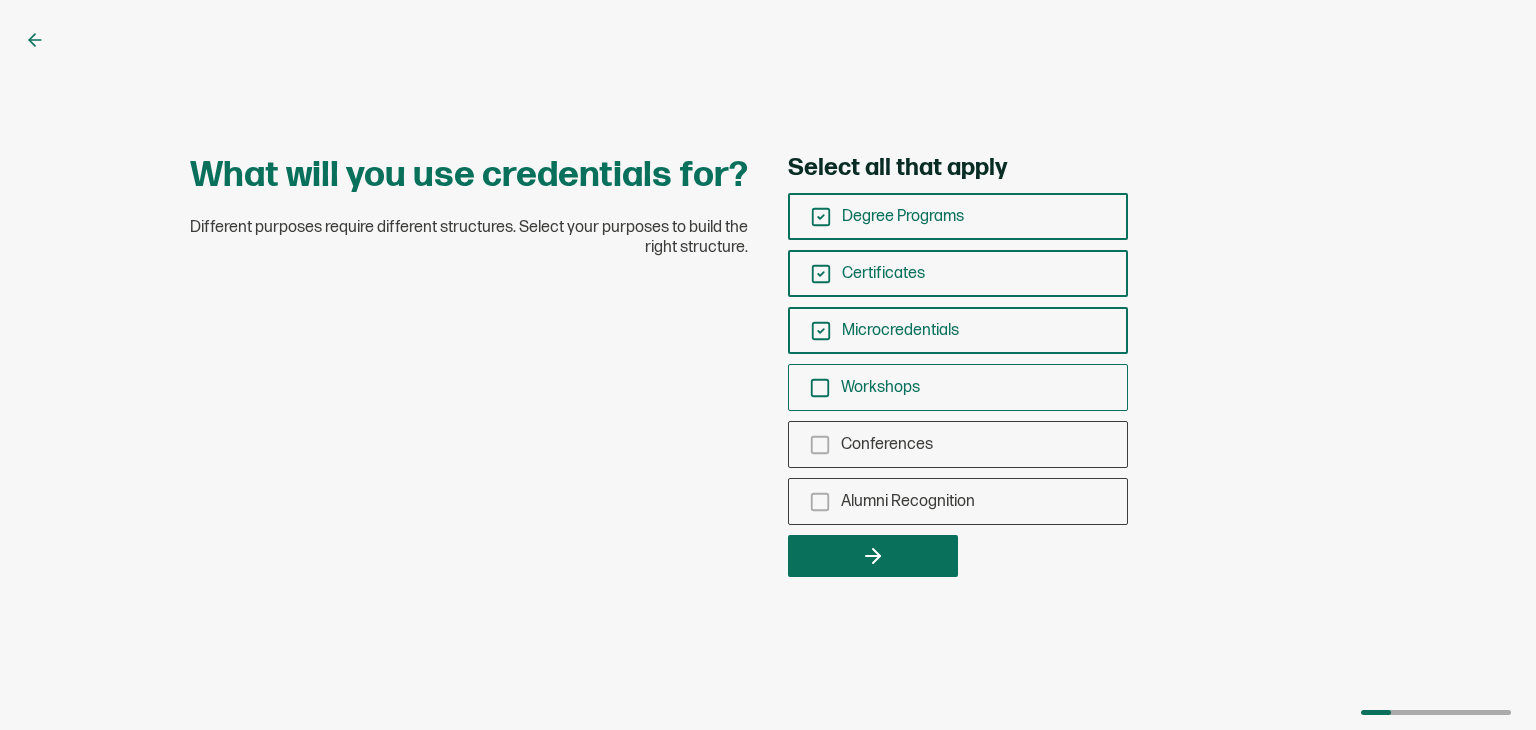 click 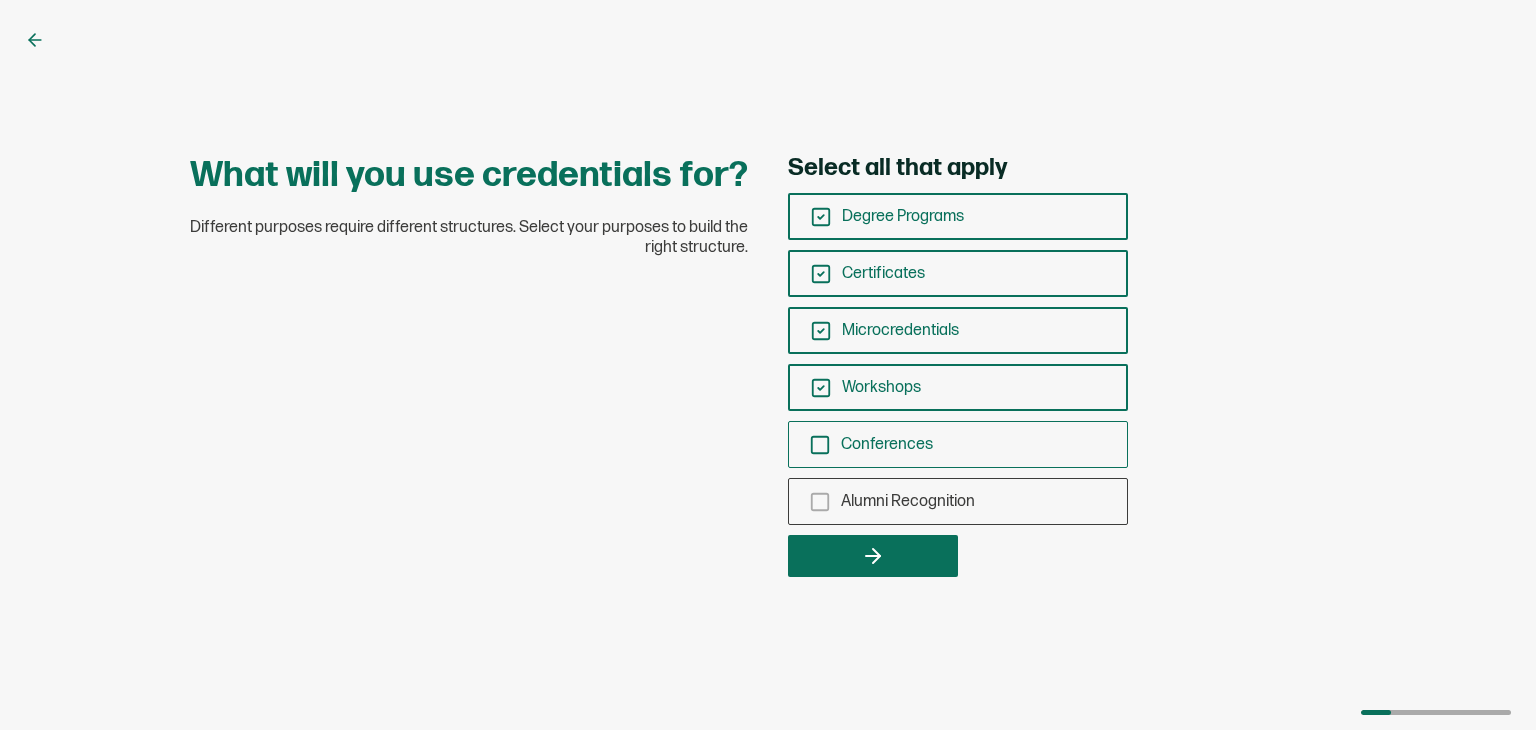 click 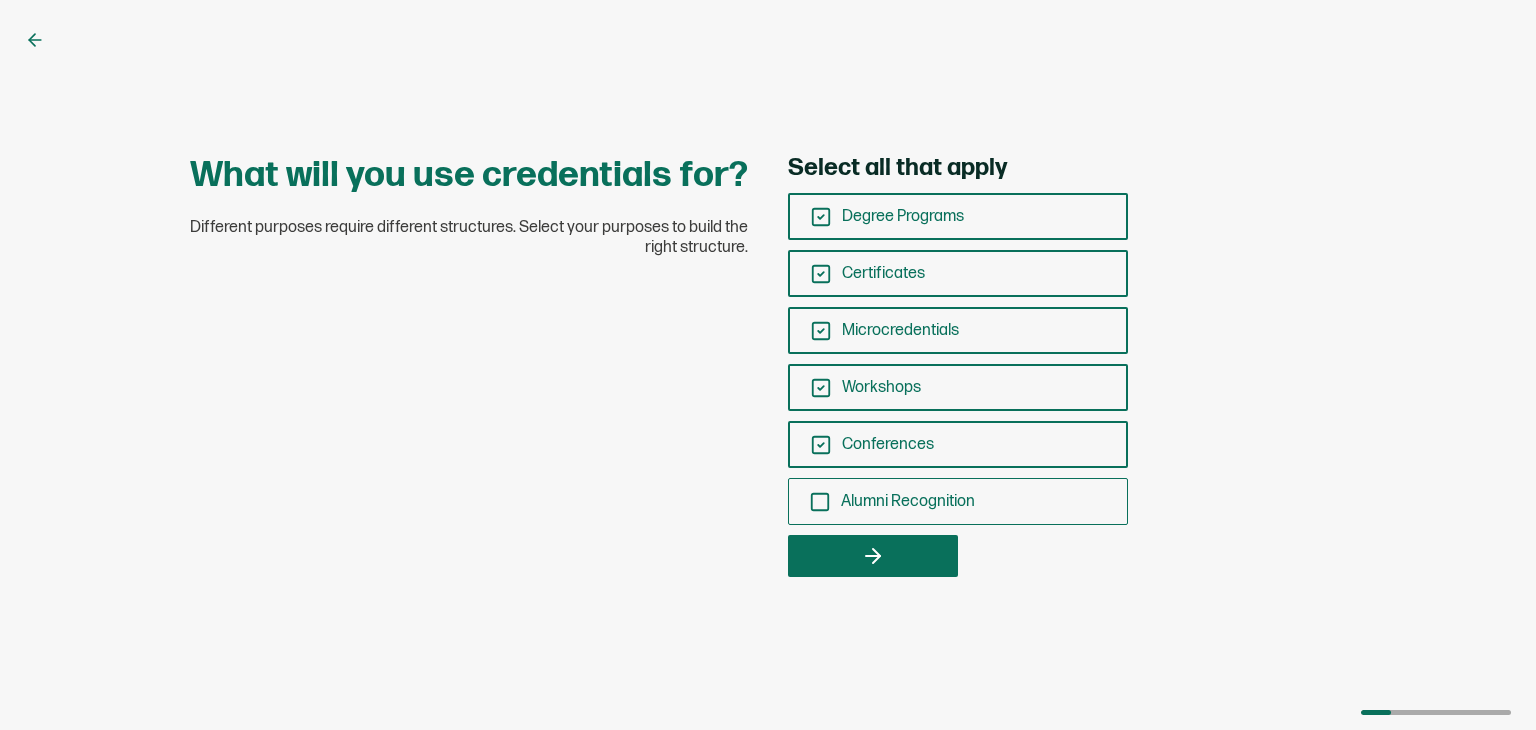 click 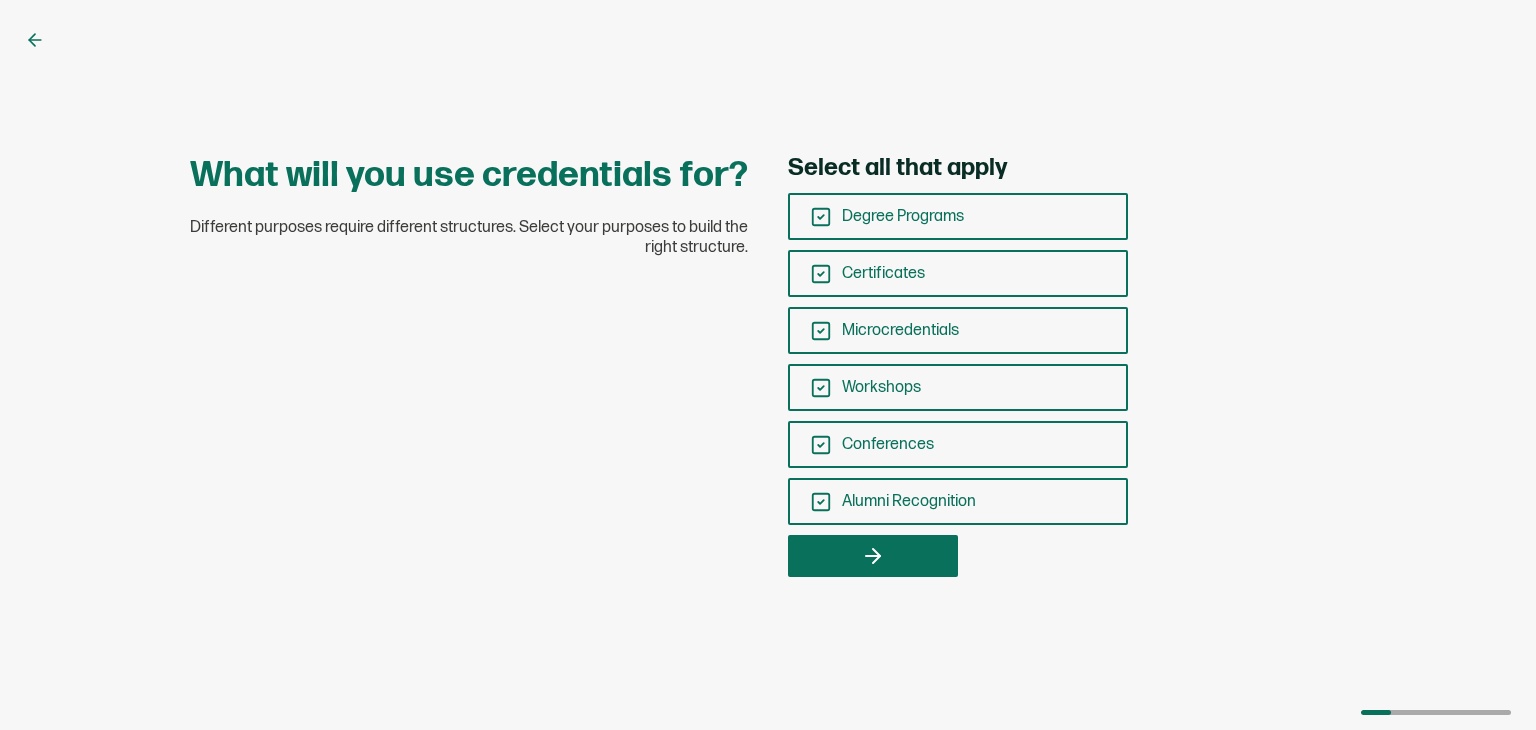 click 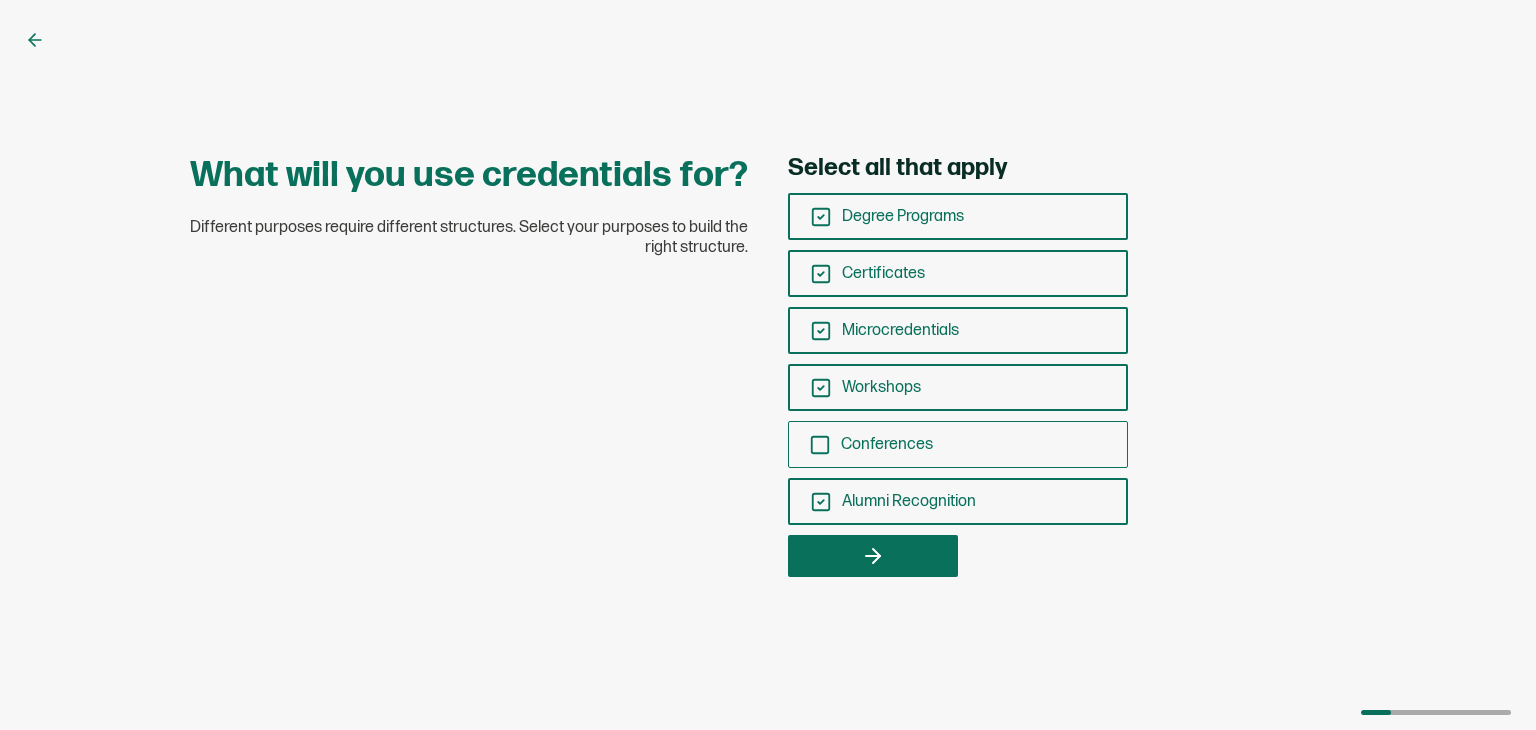 click 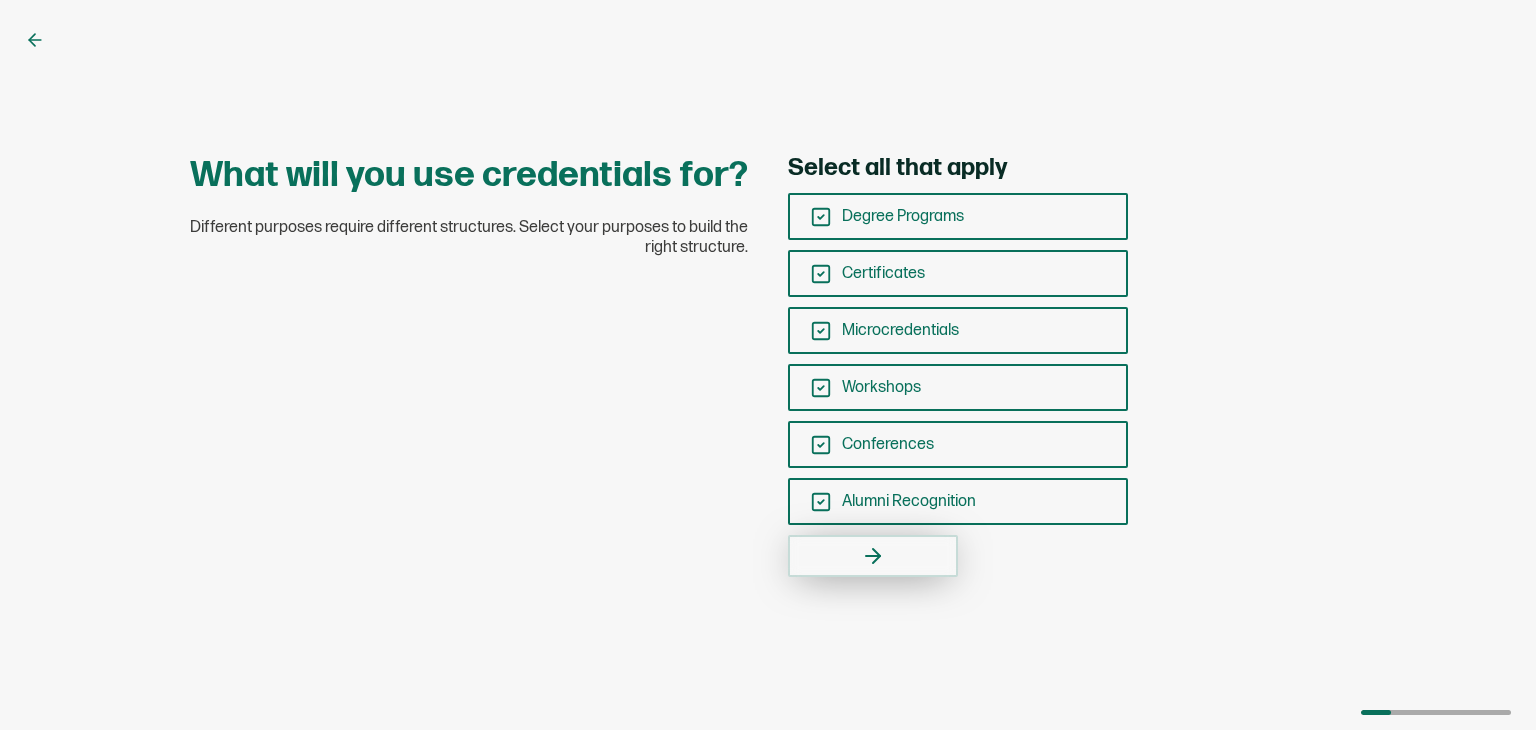 click at bounding box center [873, 556] 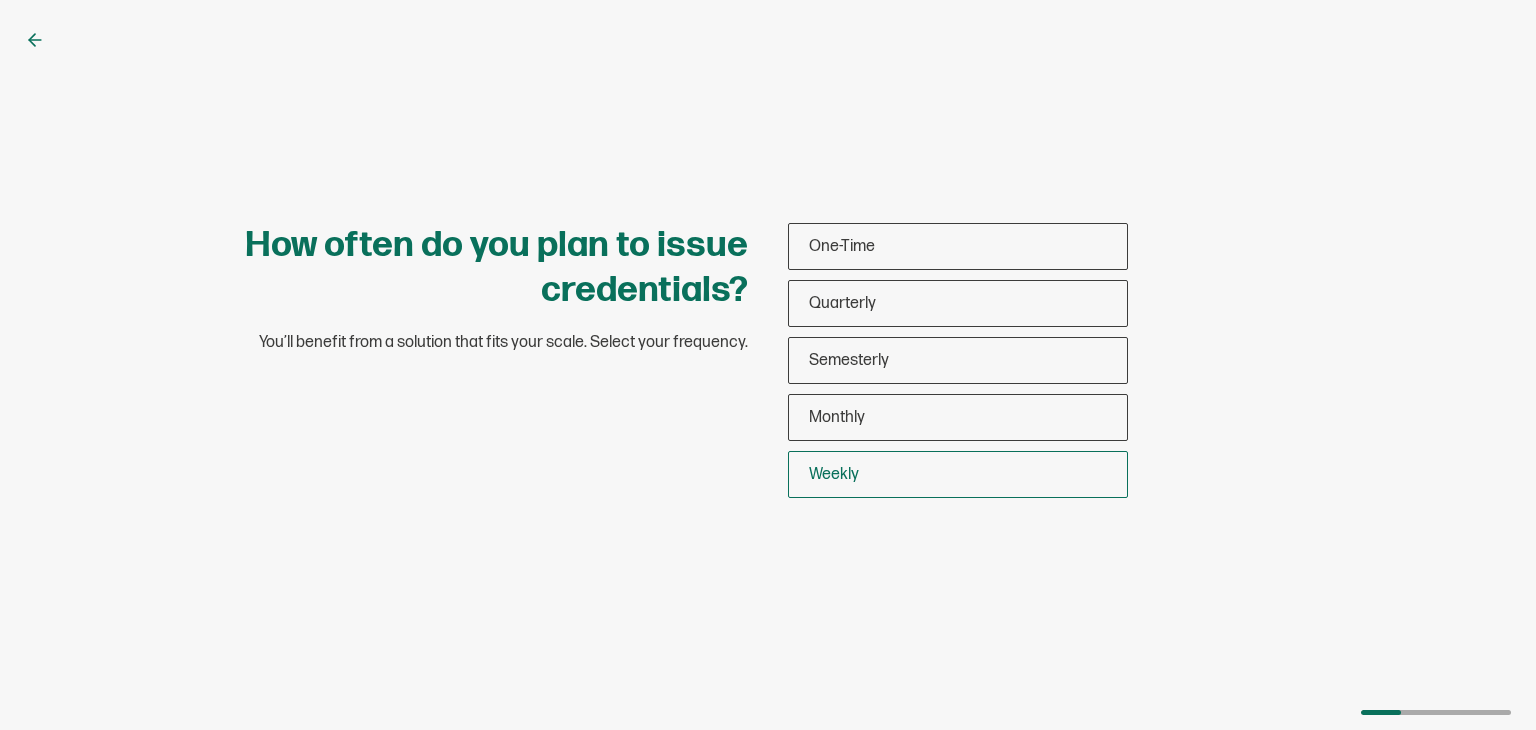 click on "Weekly" at bounding box center [834, 474] 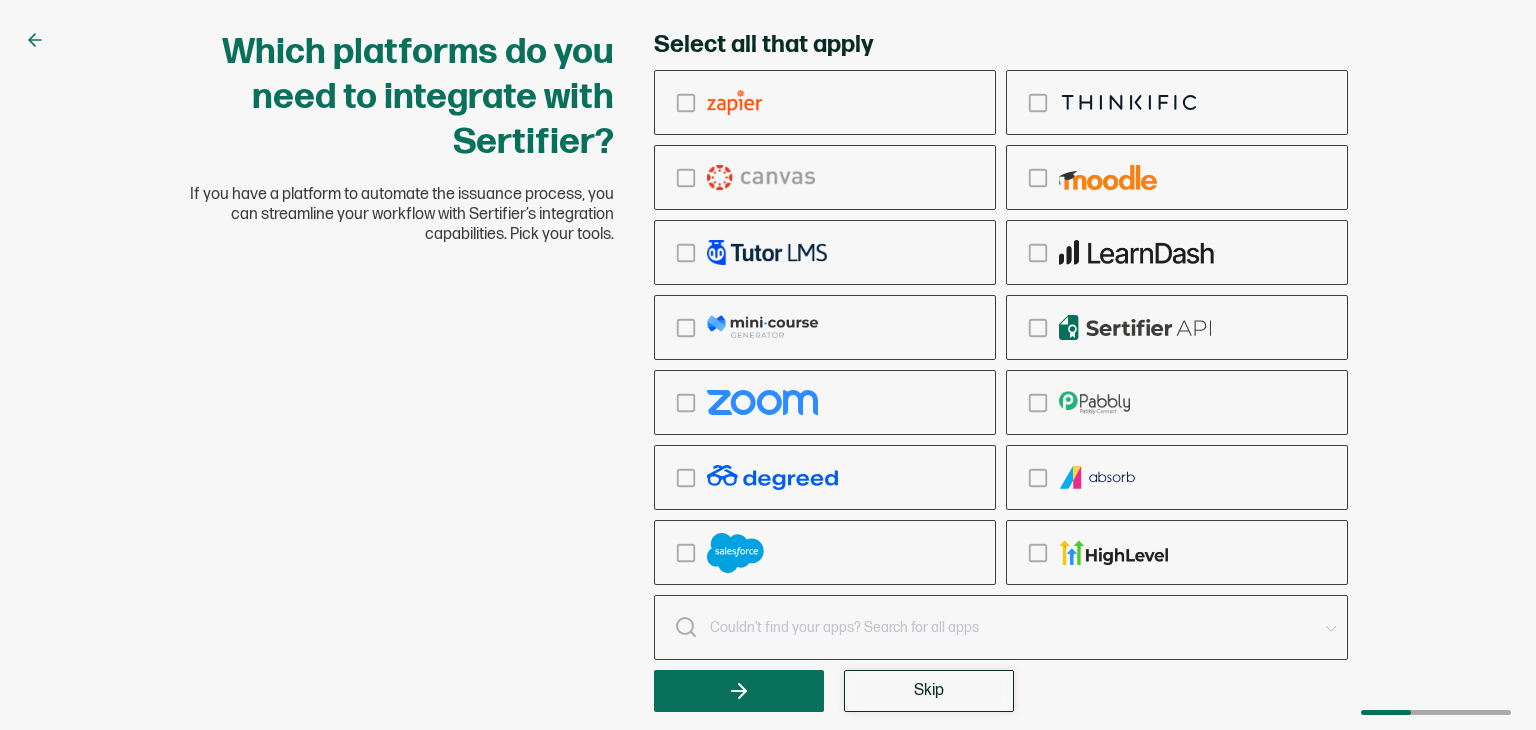 click on "Skip" at bounding box center [929, 691] 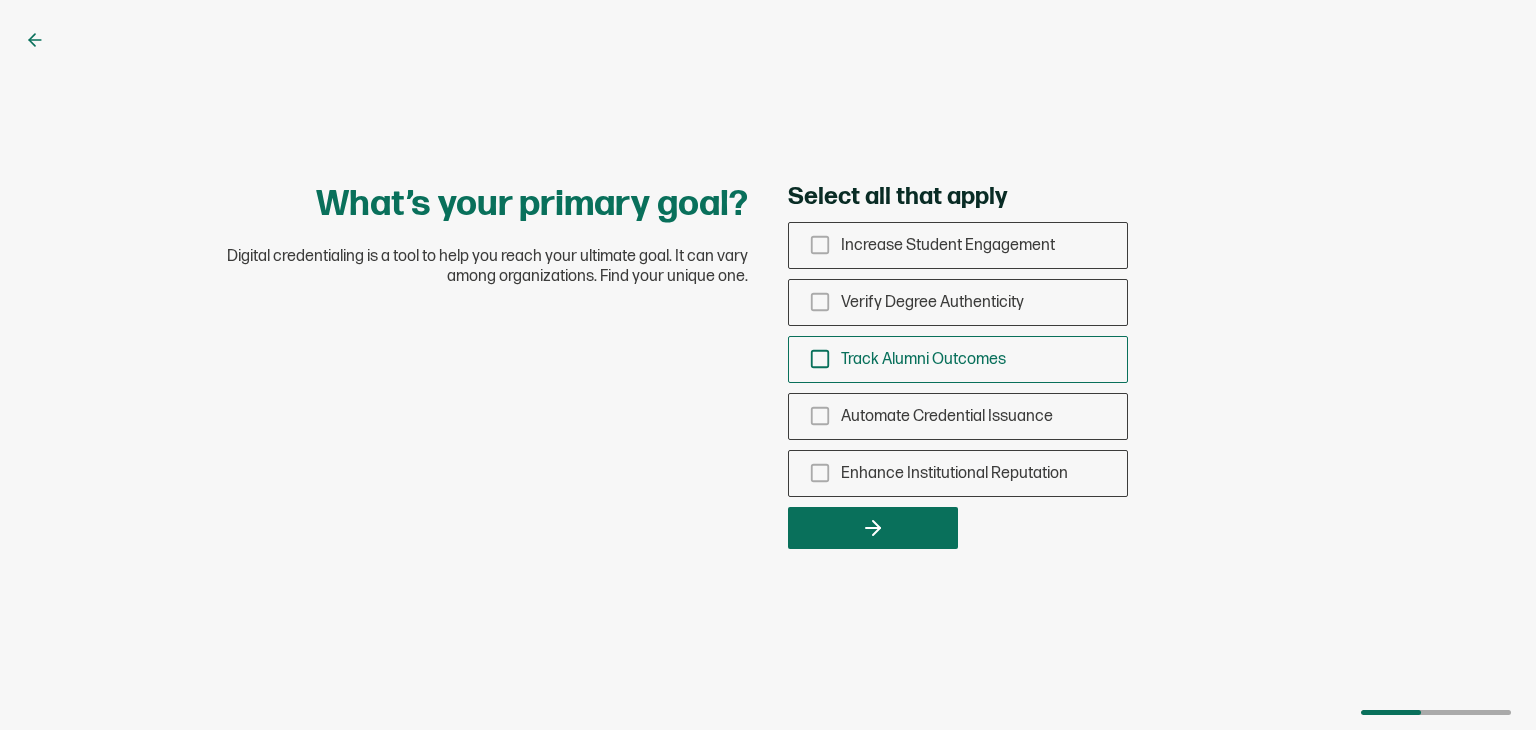 click on "Track Alumni Outcomes" at bounding box center (958, 359) 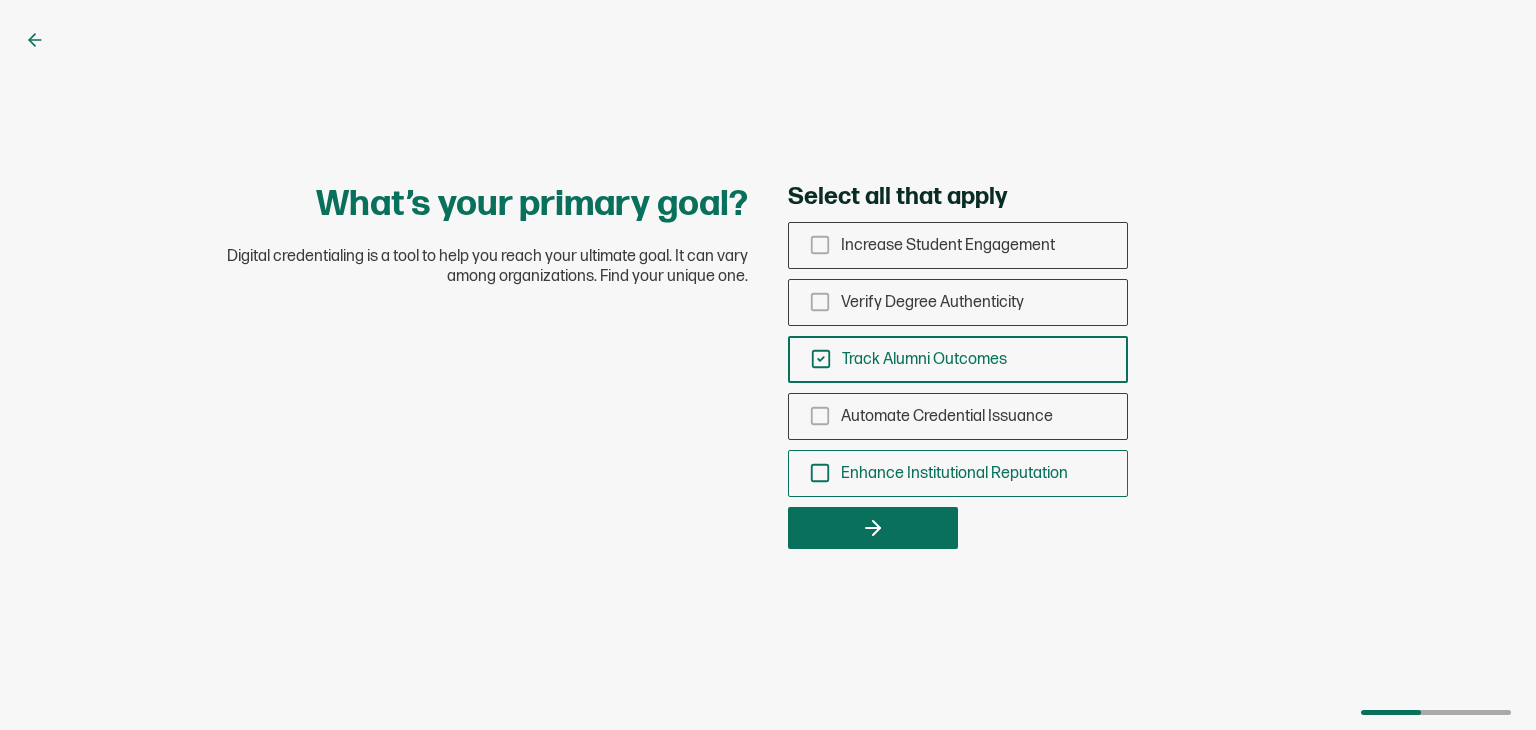 click 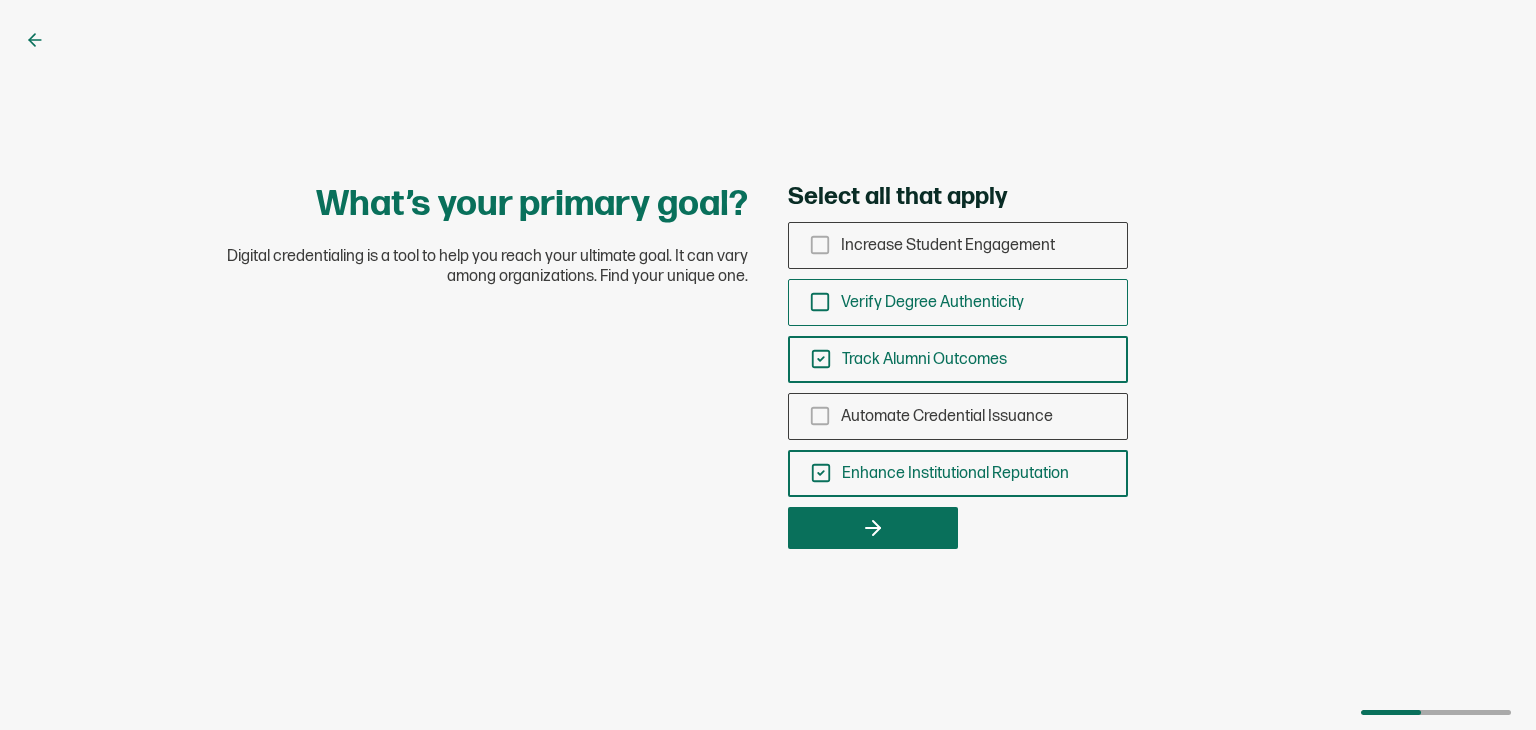 click on "Verify Degree Authenticity" at bounding box center (958, 302) 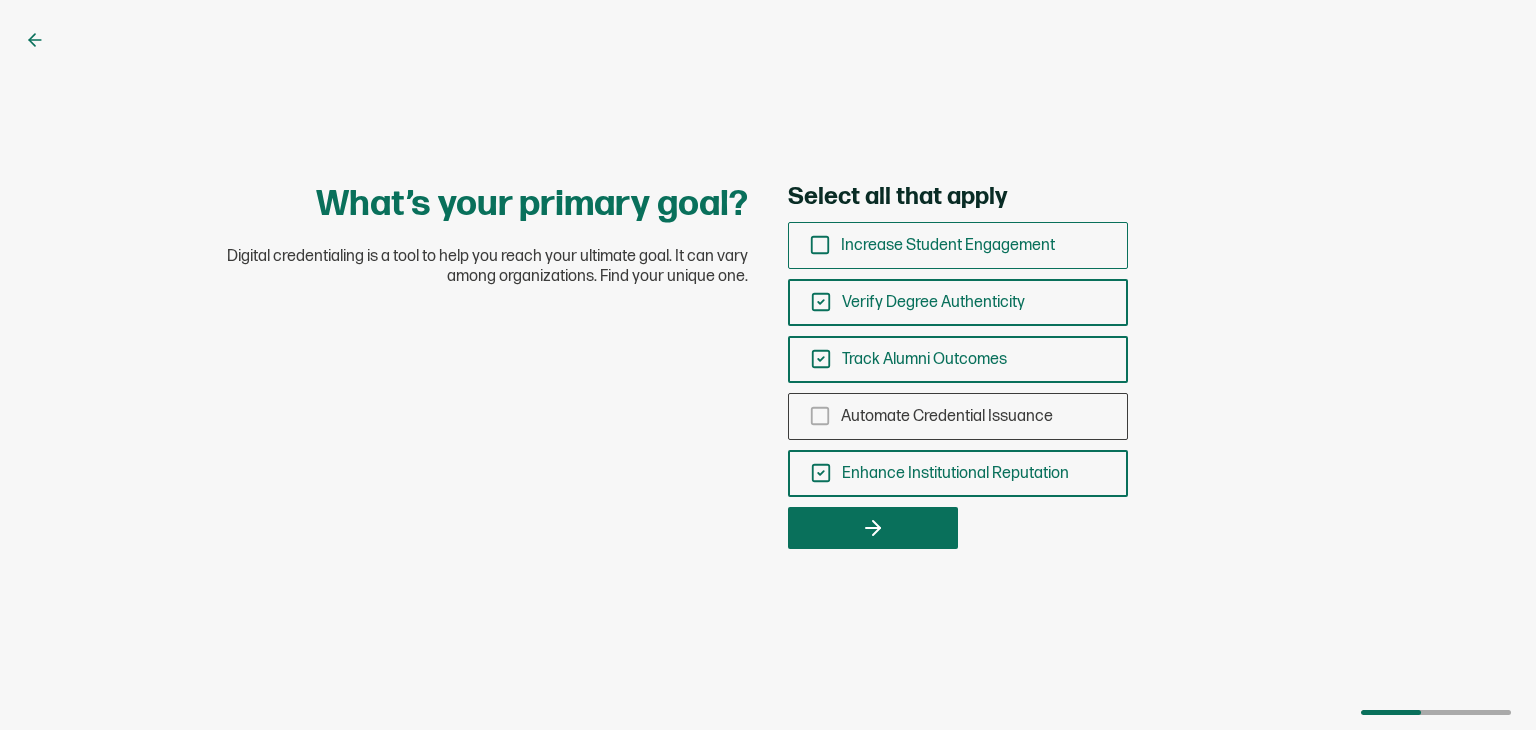click 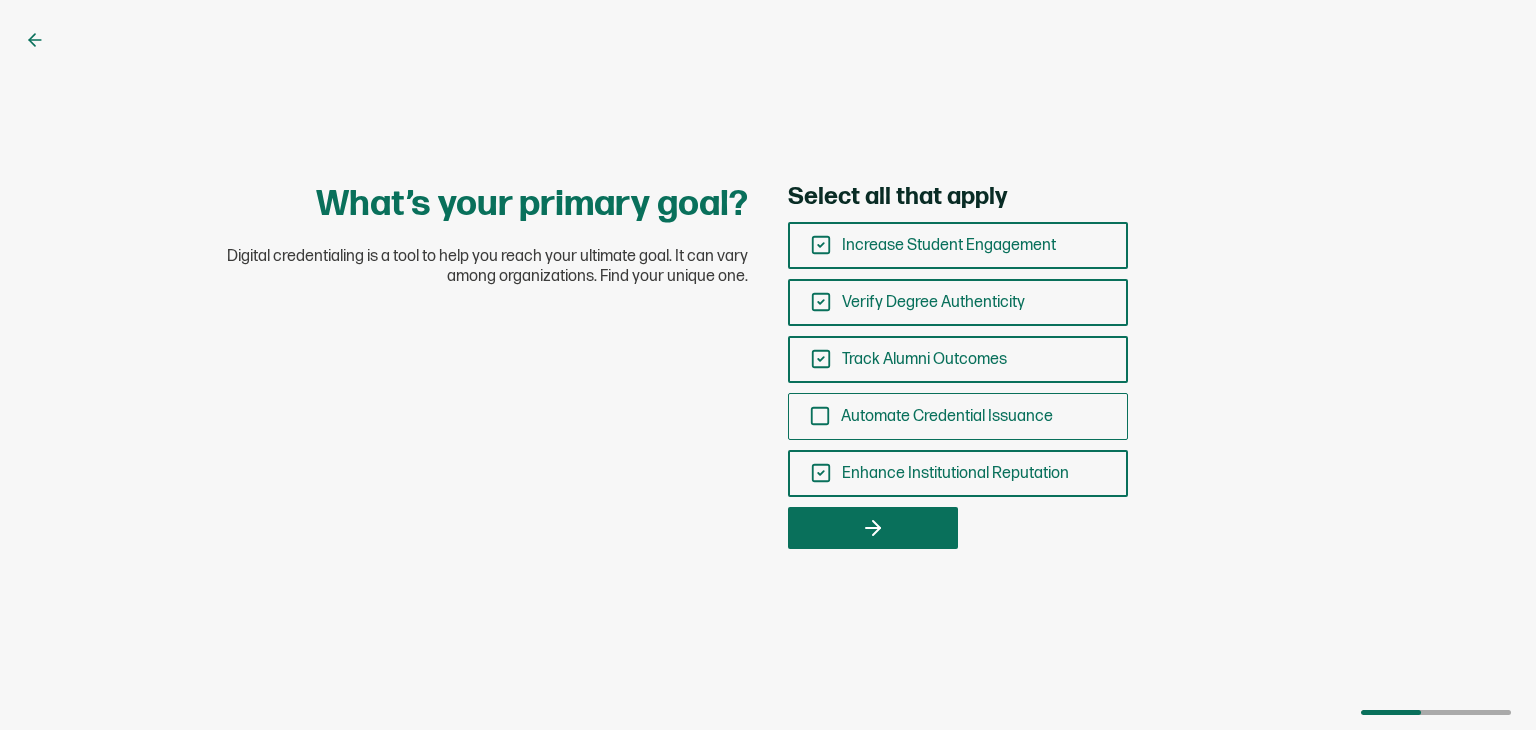 click 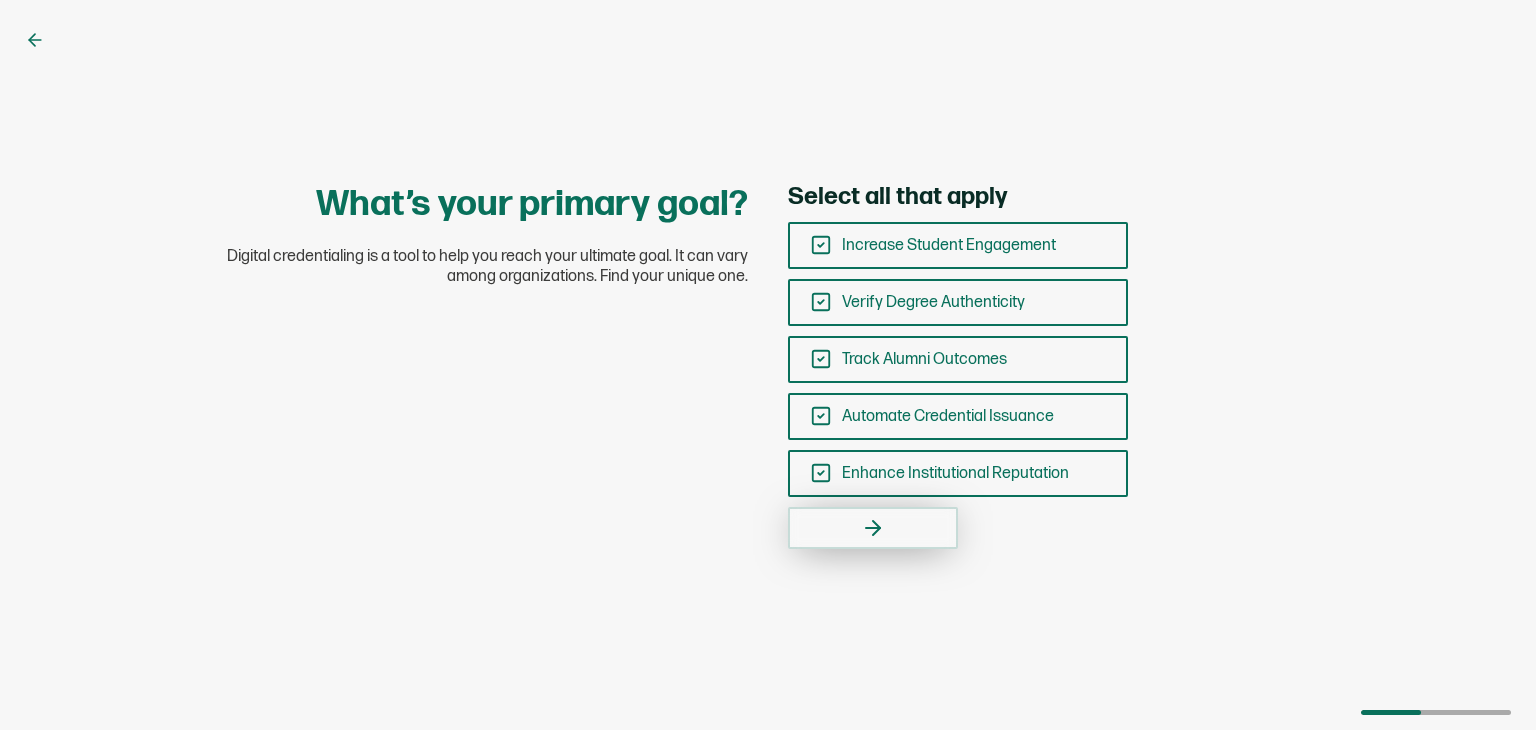click at bounding box center [873, 528] 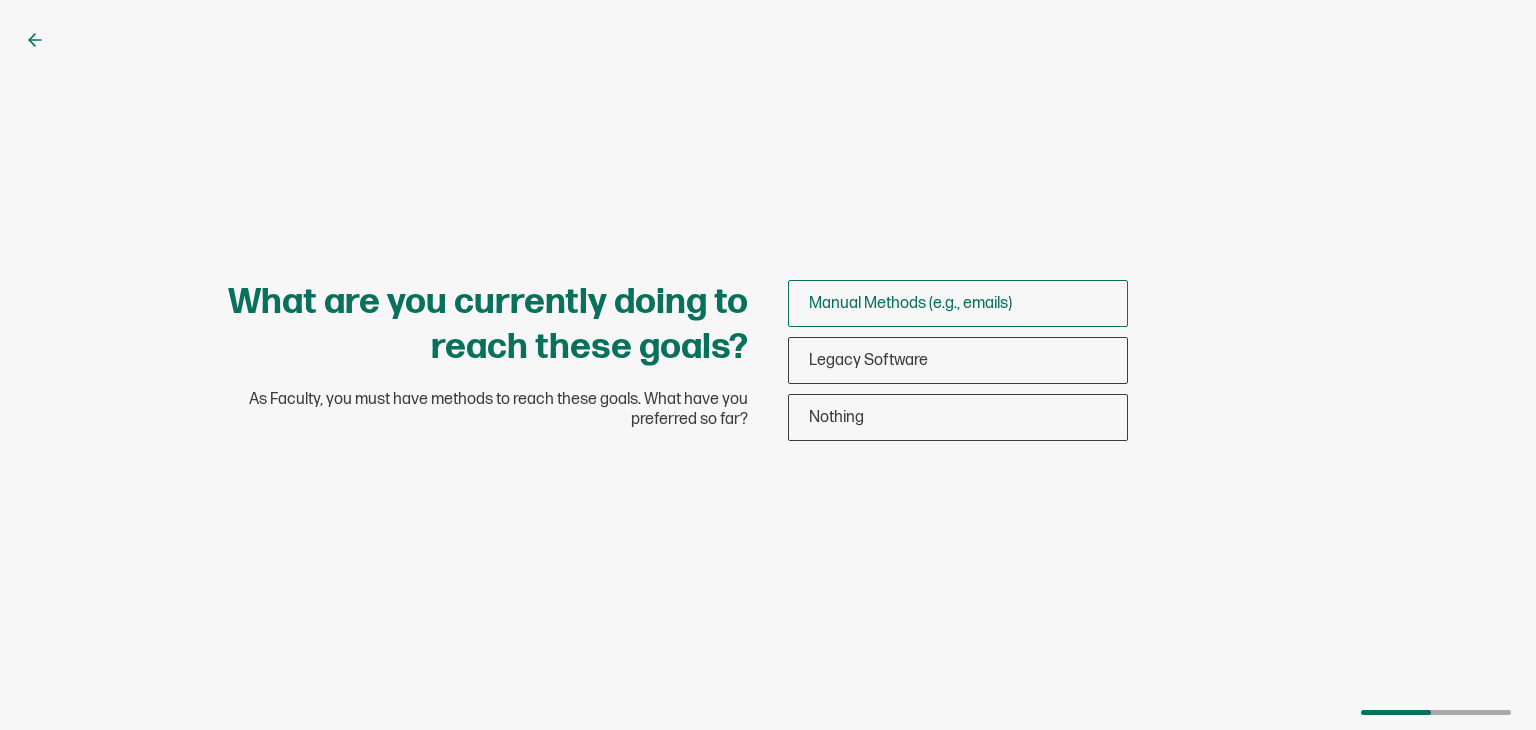 click on "Manual Methods (e.g., emails)" at bounding box center [910, 303] 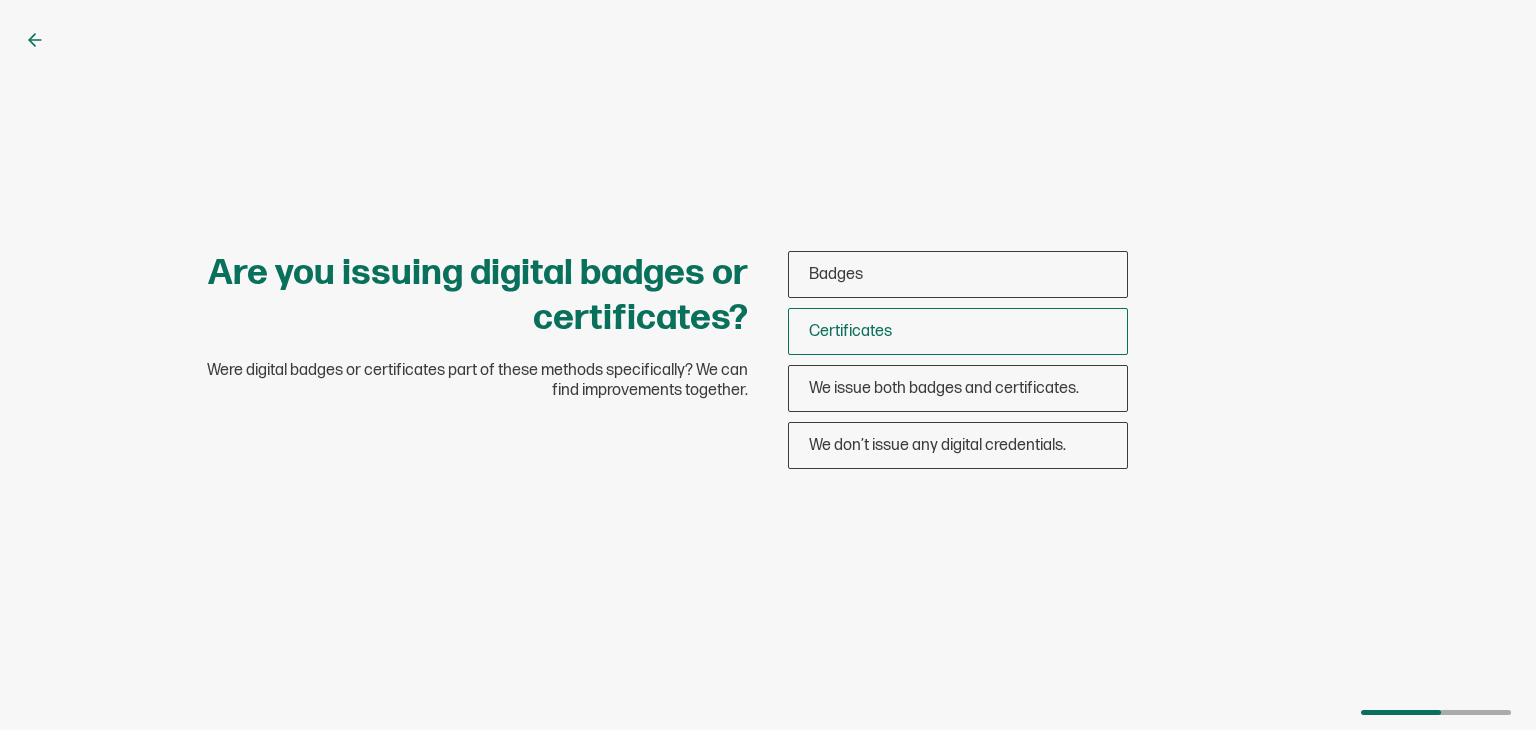 click on "Certificates" at bounding box center [850, 331] 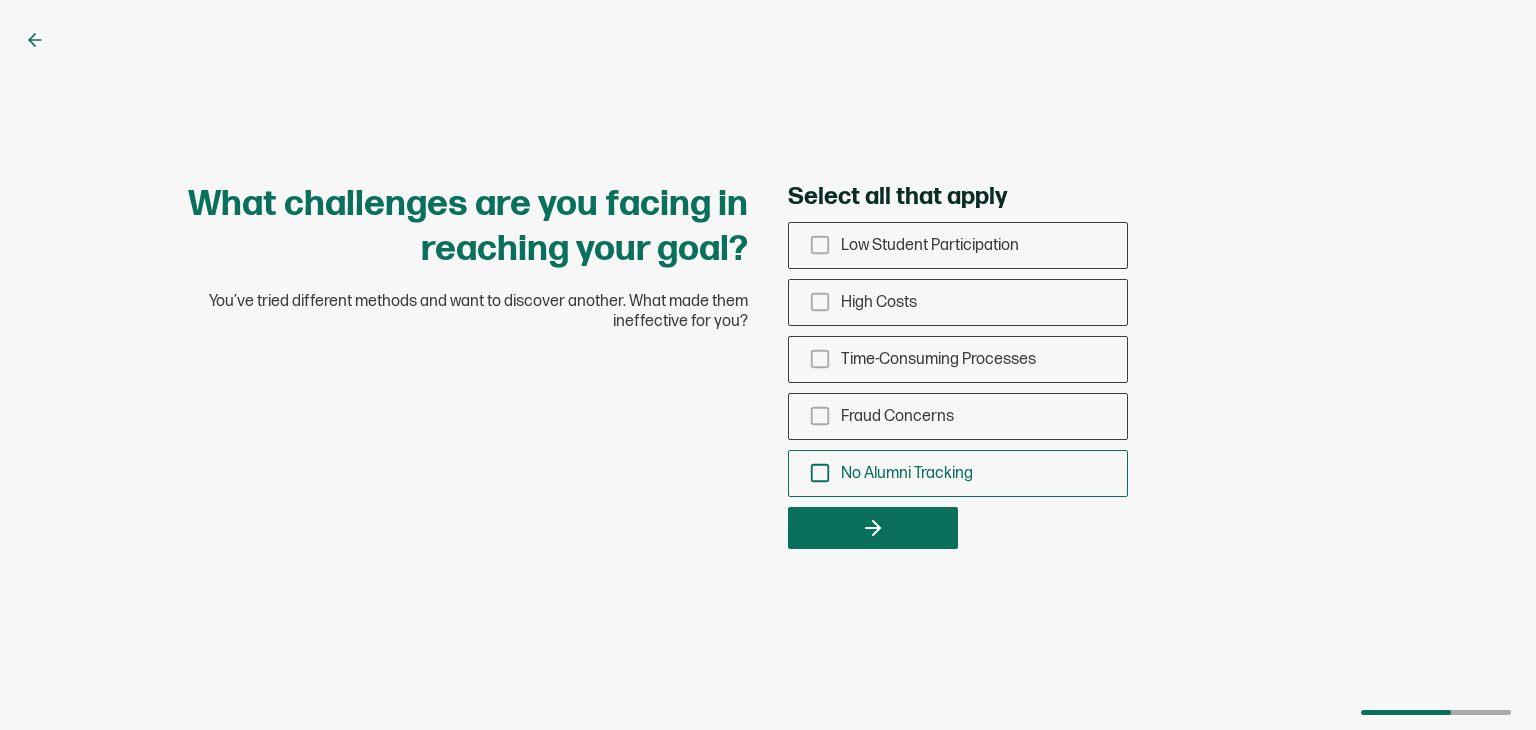 click 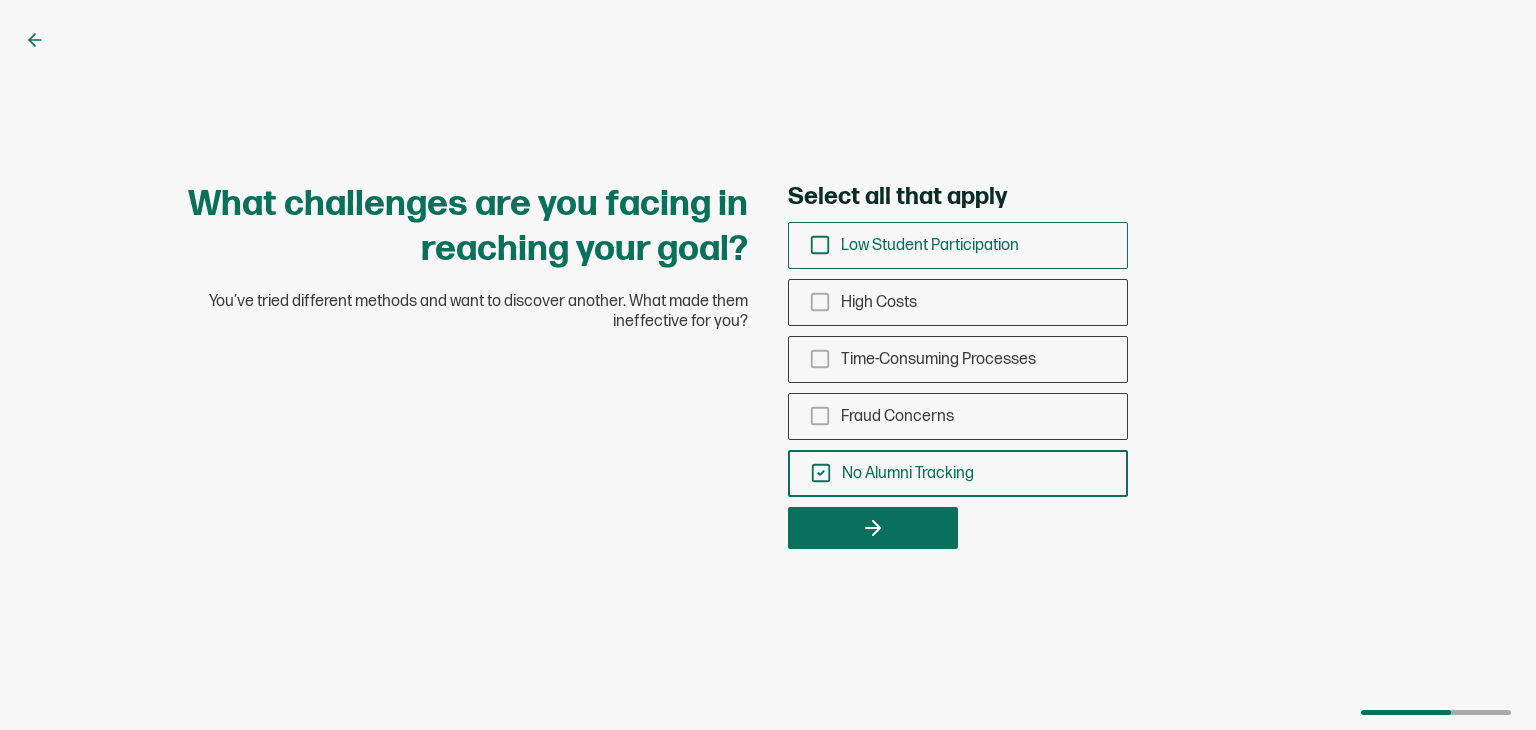 click 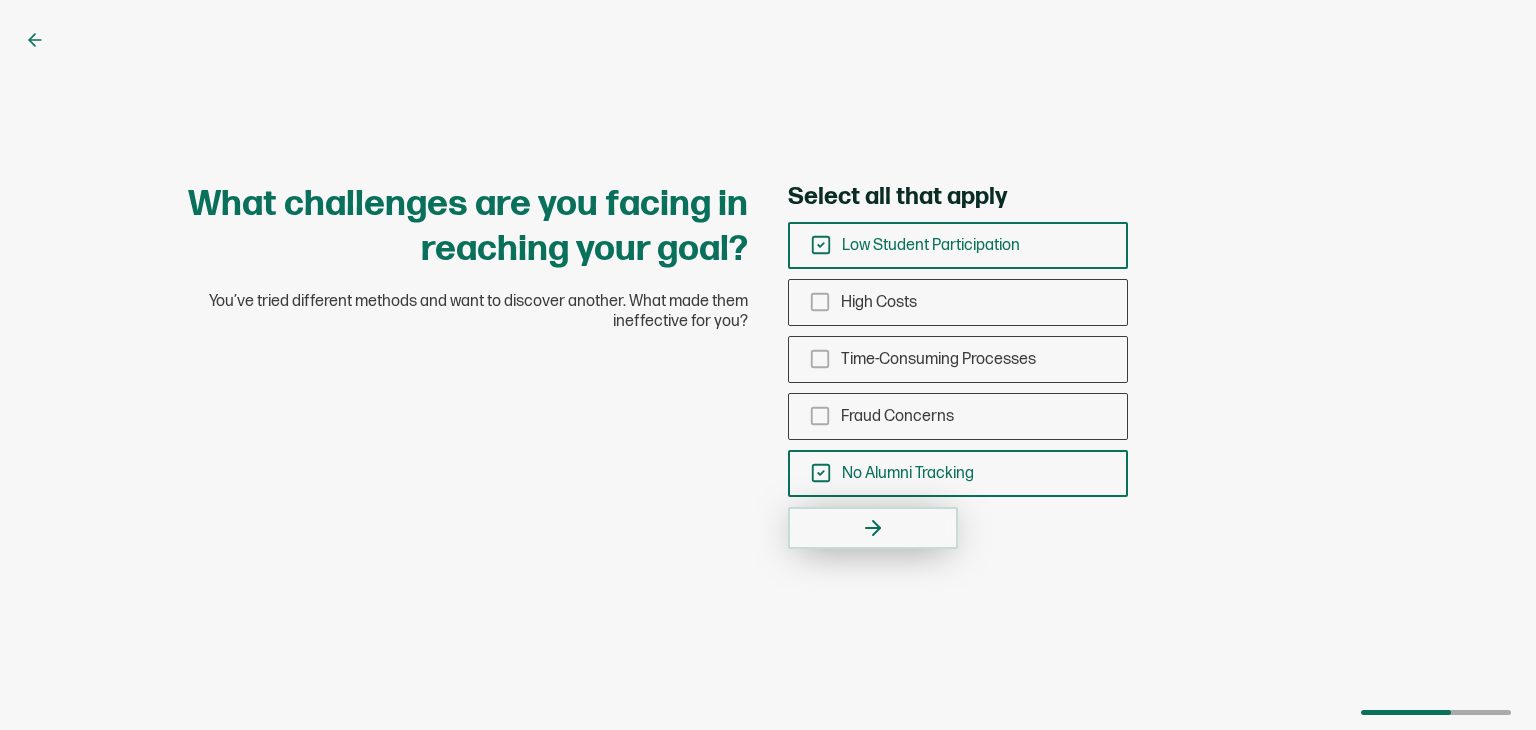 click at bounding box center [873, 528] 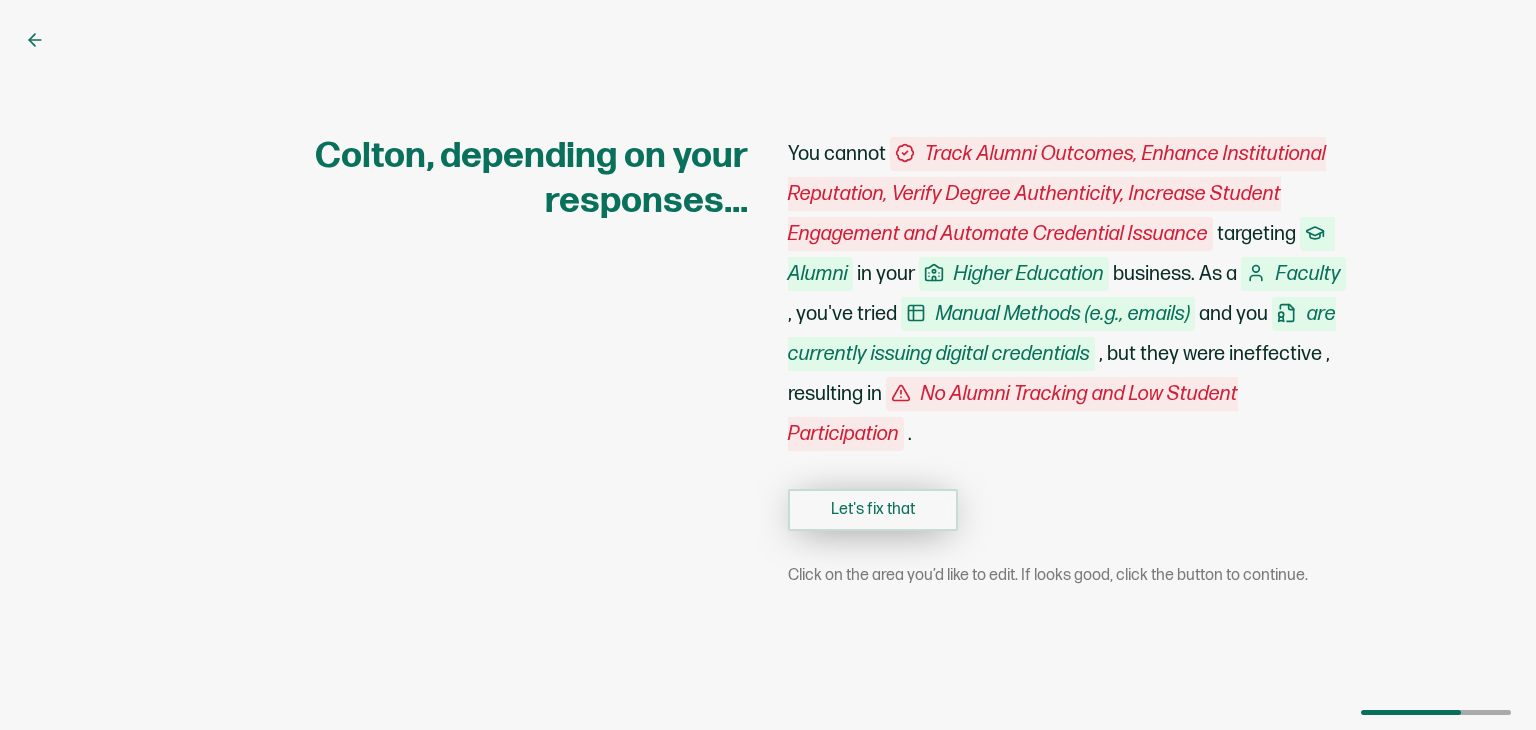 click on "Let's fix that" at bounding box center (873, 510) 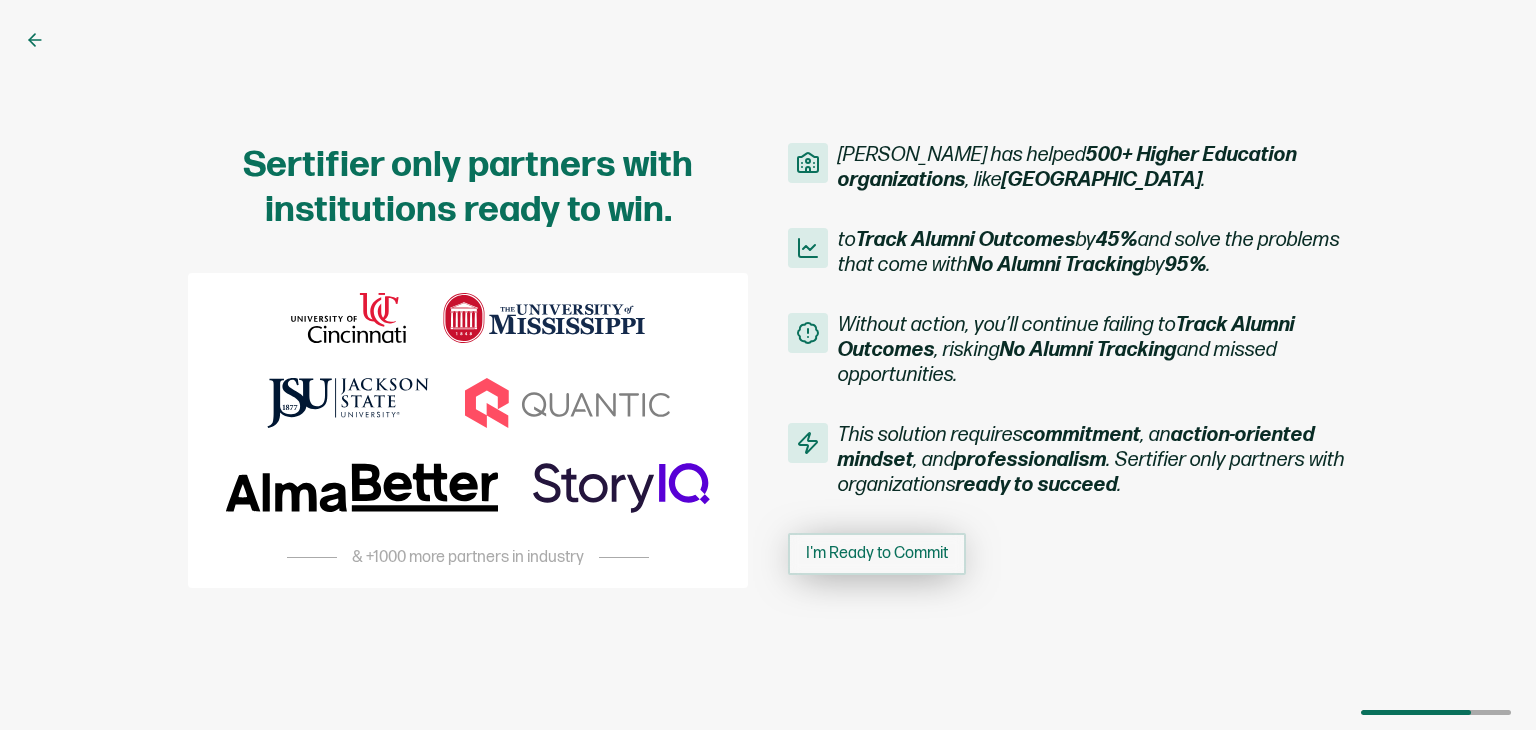 click on "I'm Ready to Commit" at bounding box center (877, 554) 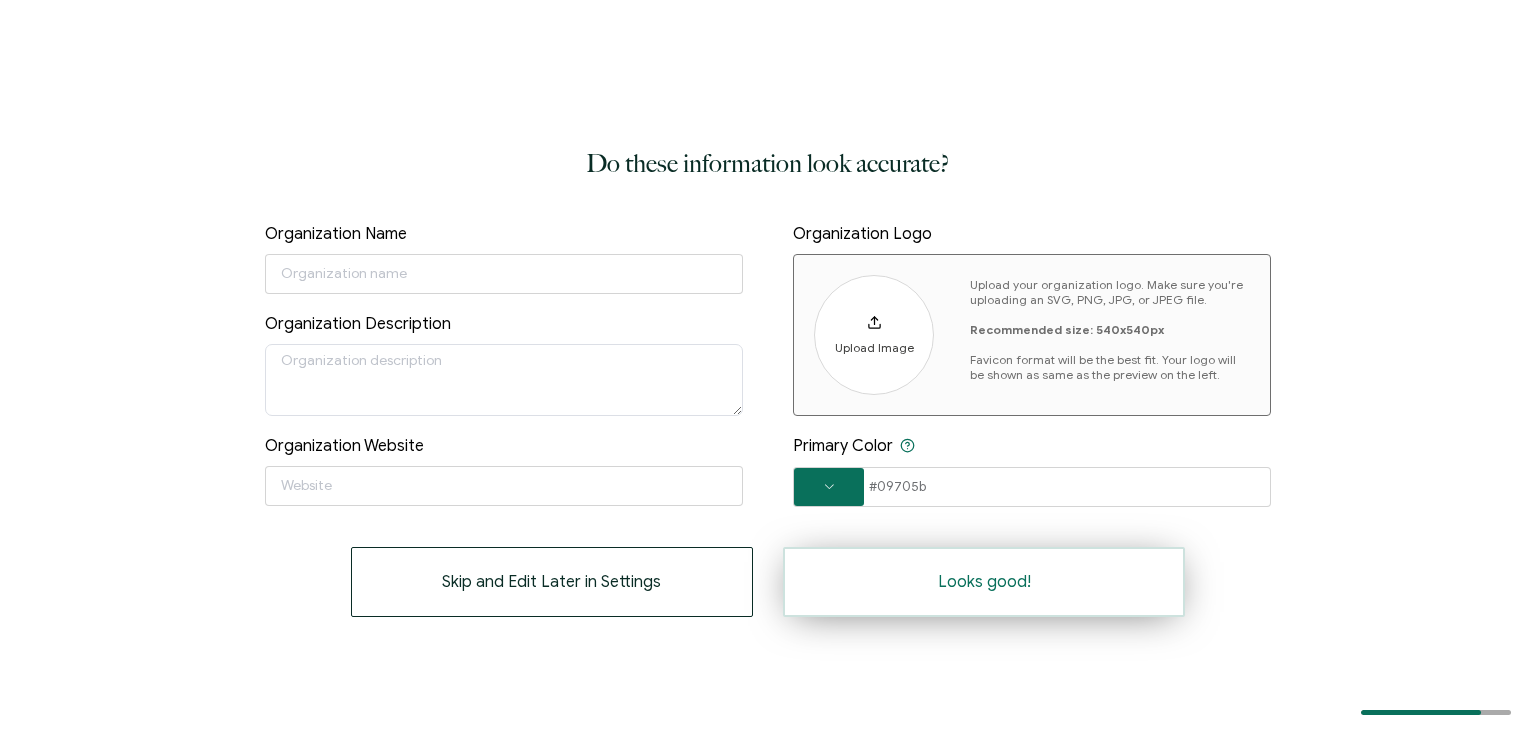 click on "Looks good!" at bounding box center [984, 582] 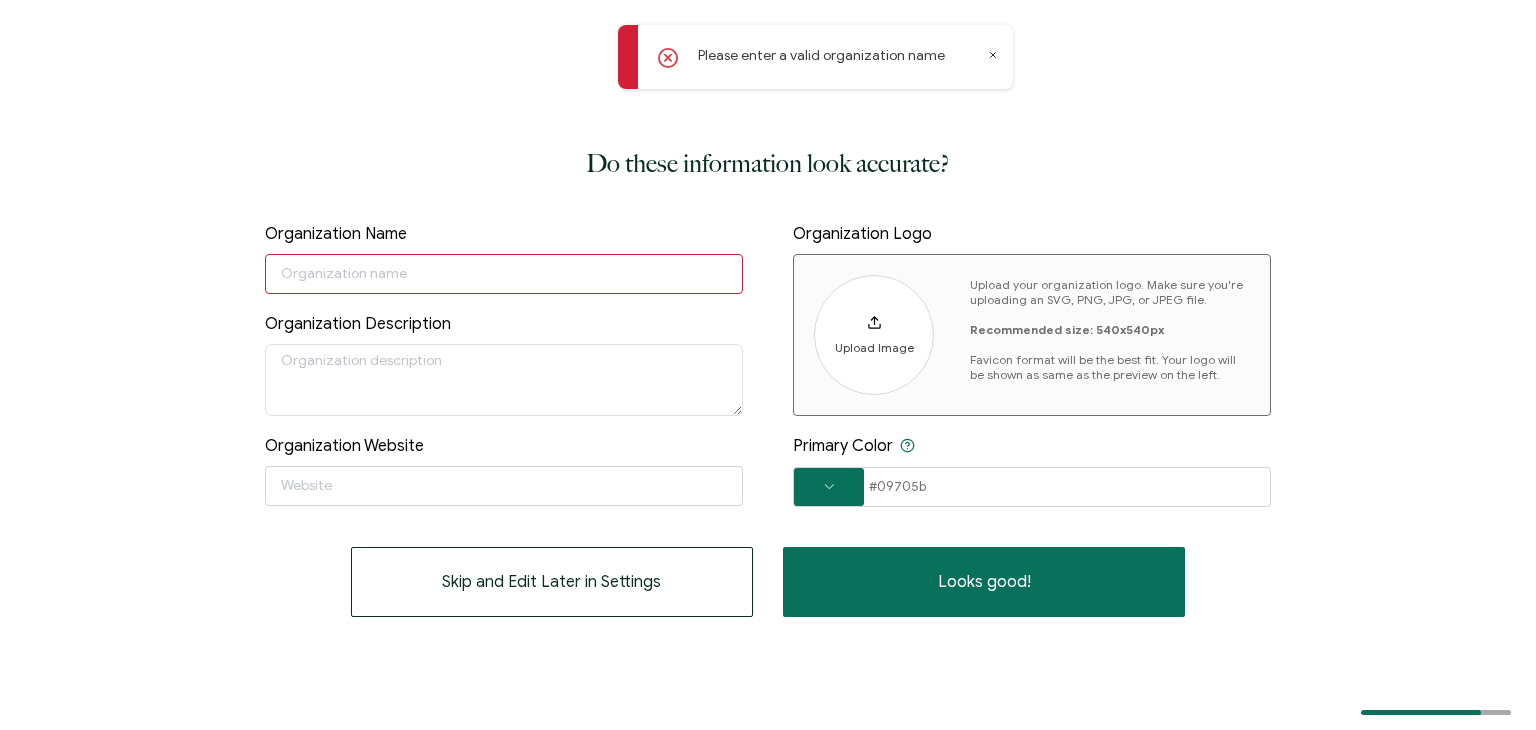 click at bounding box center (504, 274) 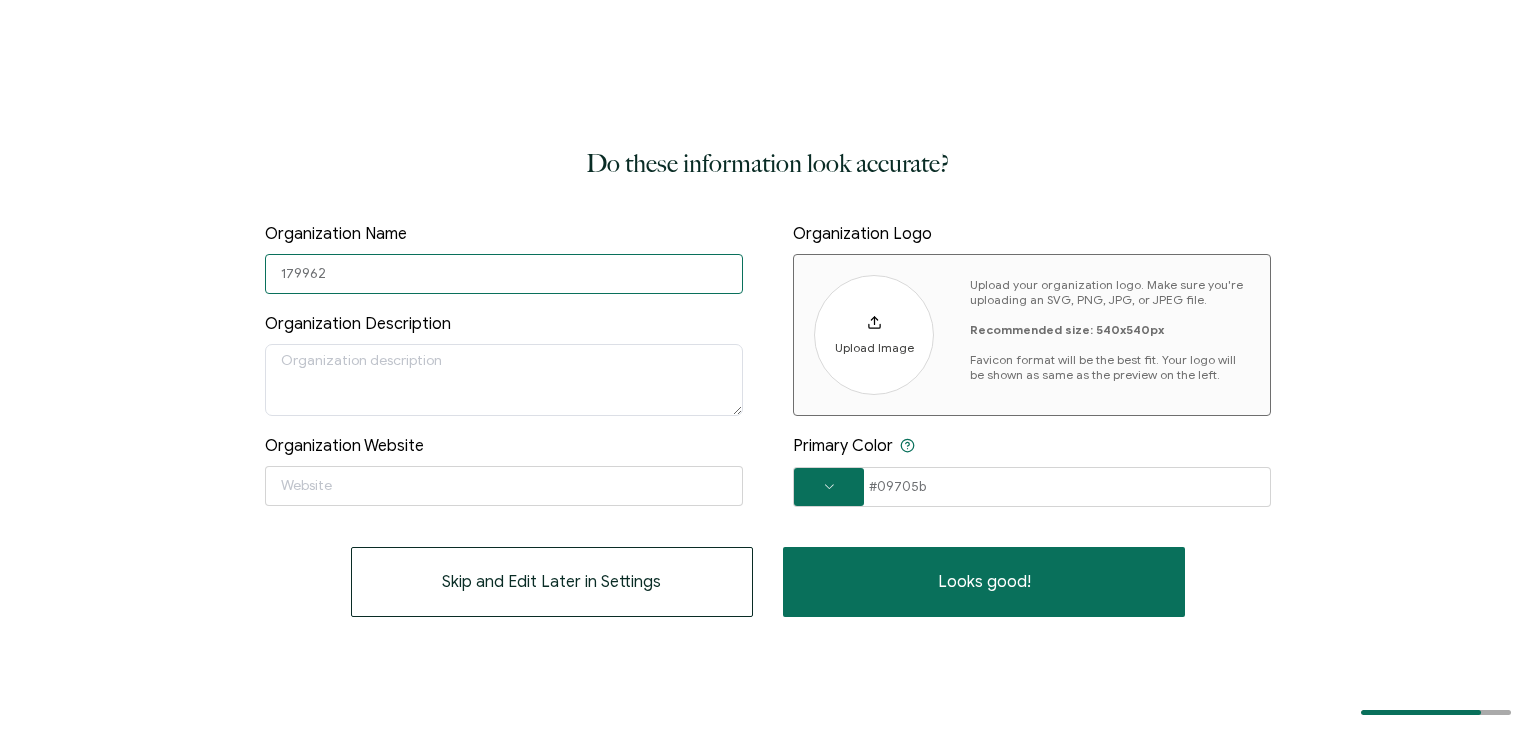 click on "179962" at bounding box center (504, 274) 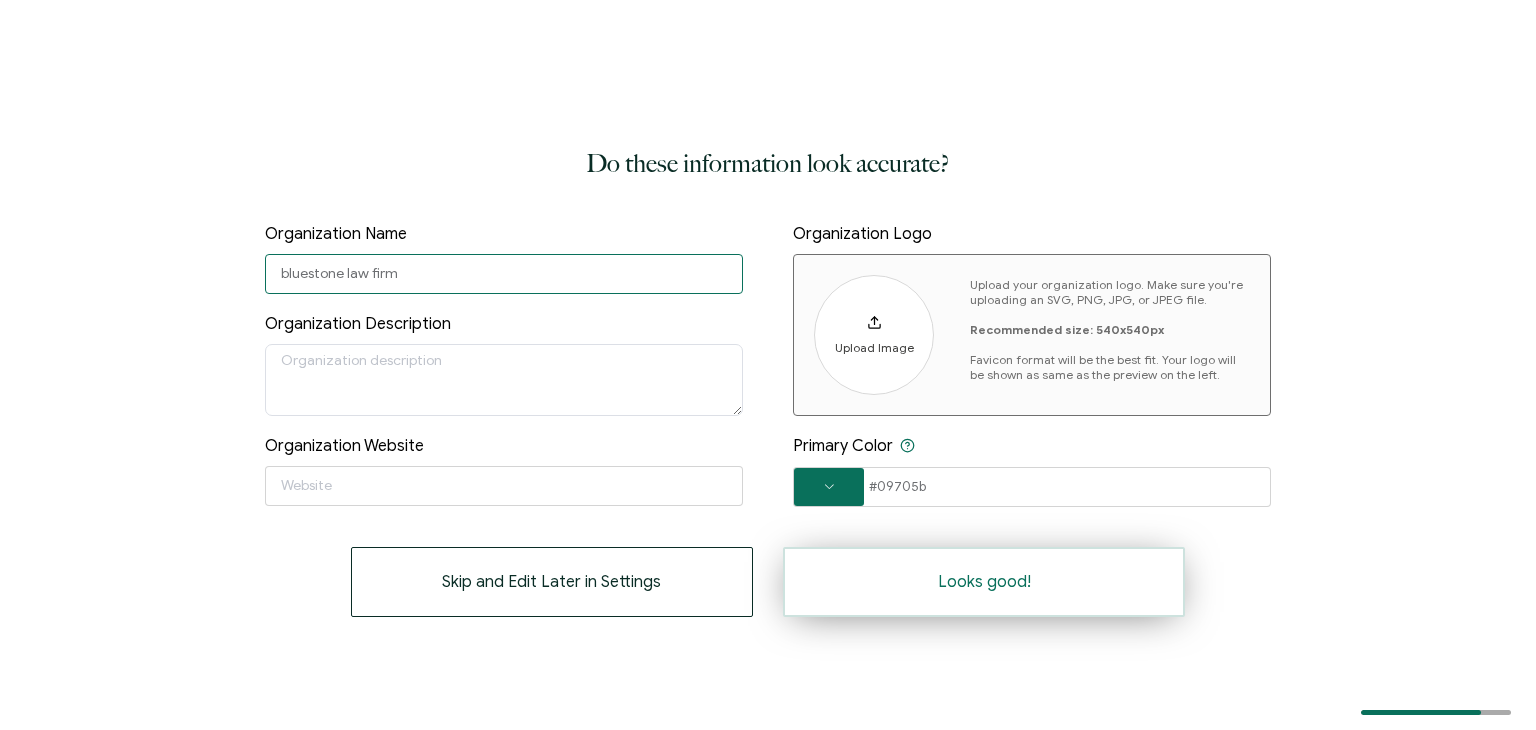 type on "bluestone law firm" 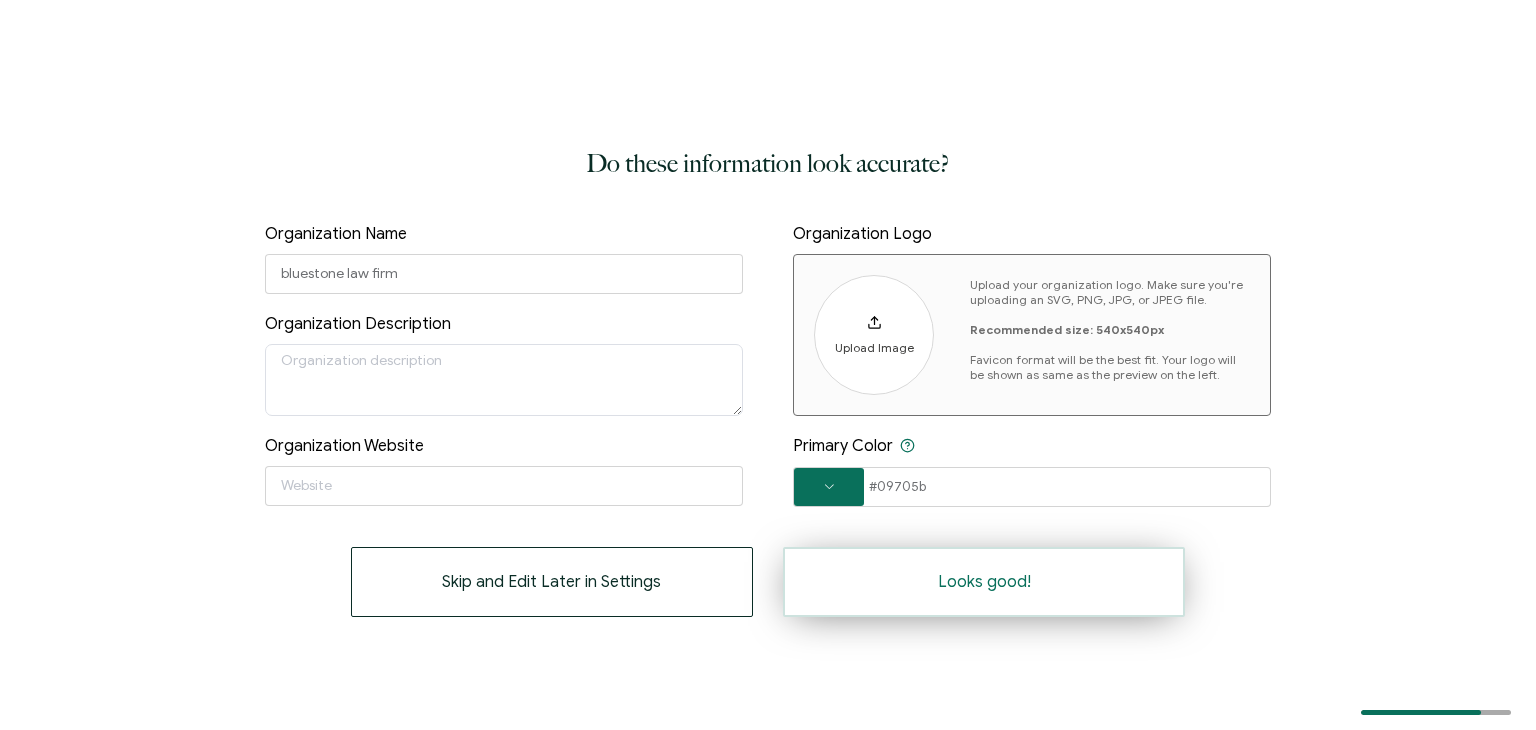 click on "Looks good!" at bounding box center [984, 582] 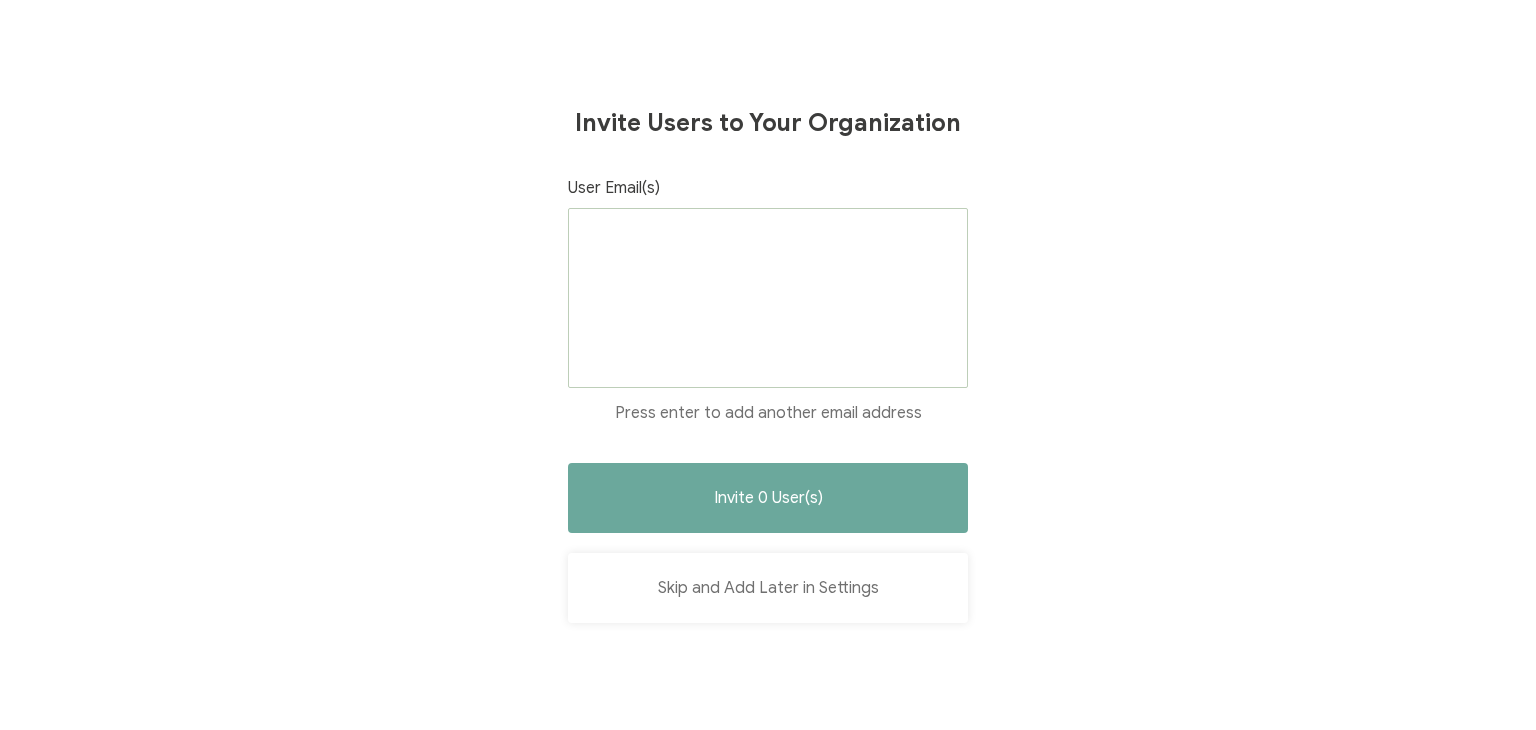 click on "Skip and Add Later in Settings" at bounding box center (768, 588) 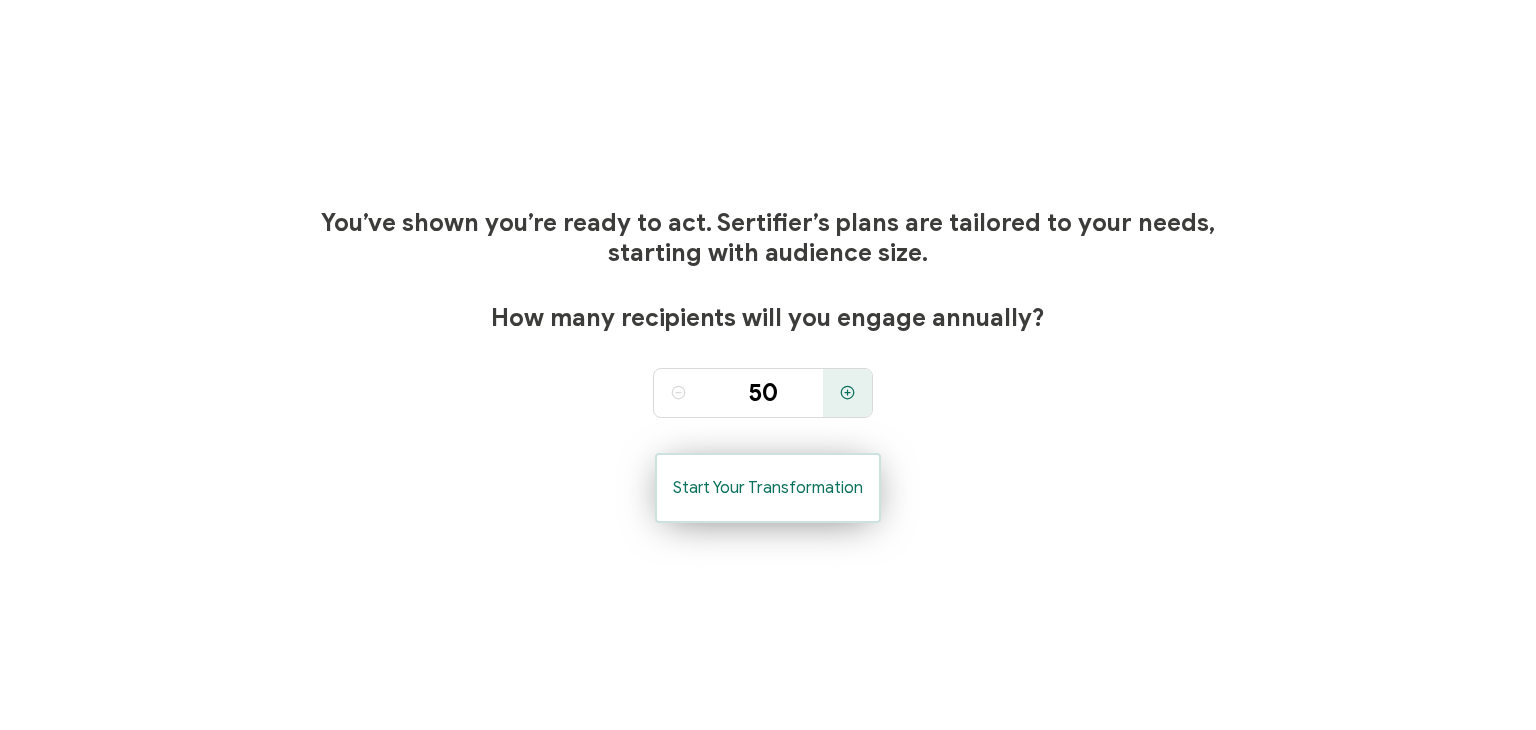 click on "Start Your Transformation" at bounding box center (768, 488) 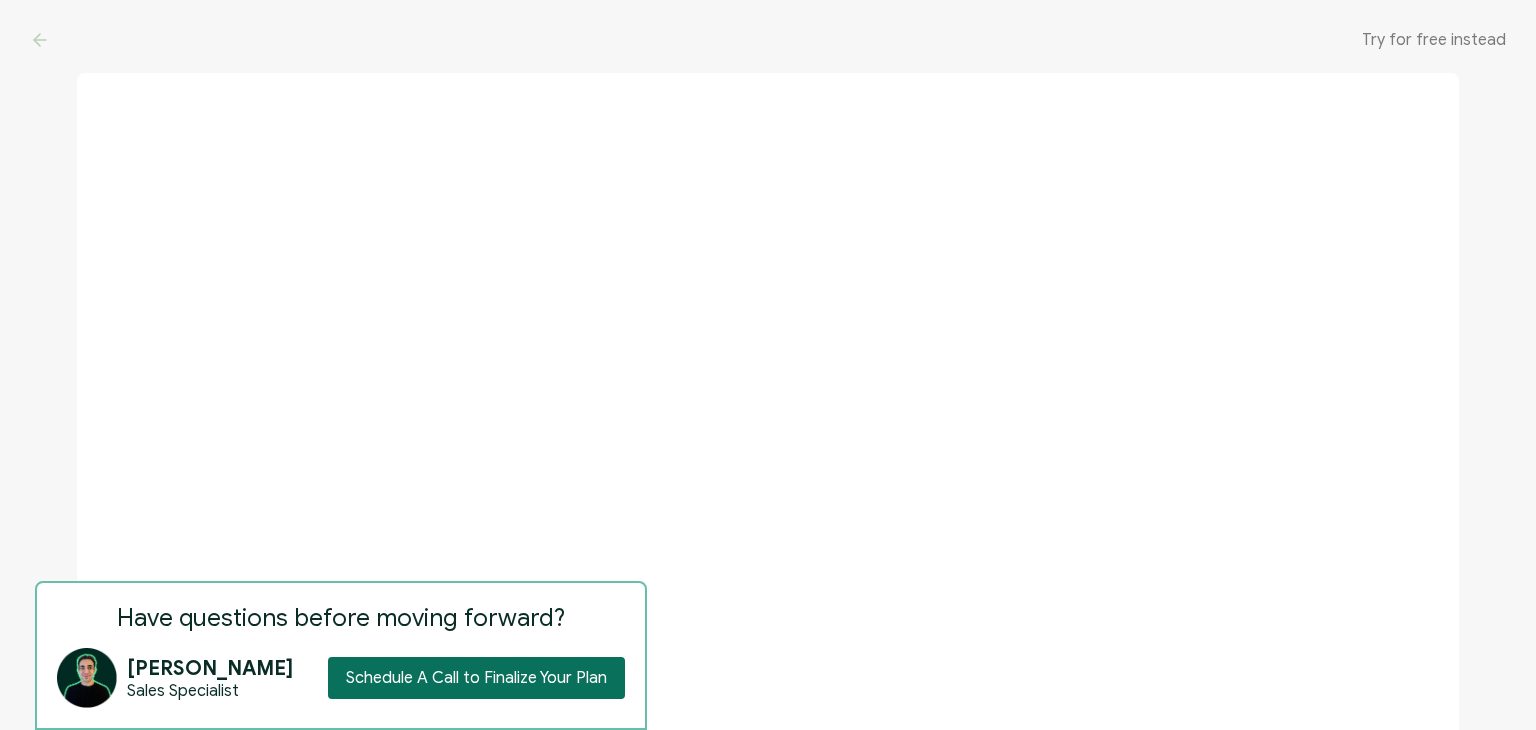 click on "Try for free instead" at bounding box center (1434, 40) 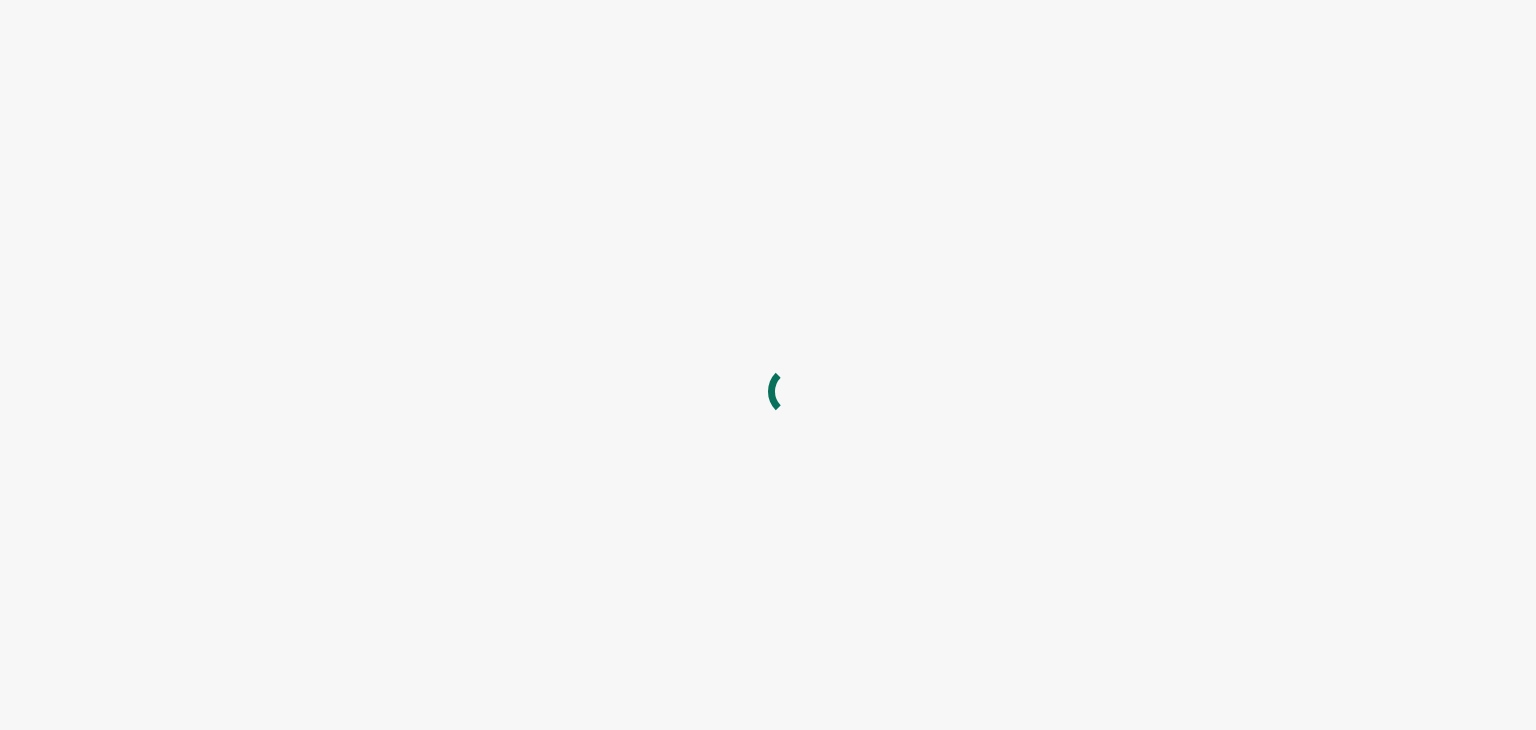 scroll, scrollTop: 0, scrollLeft: 0, axis: both 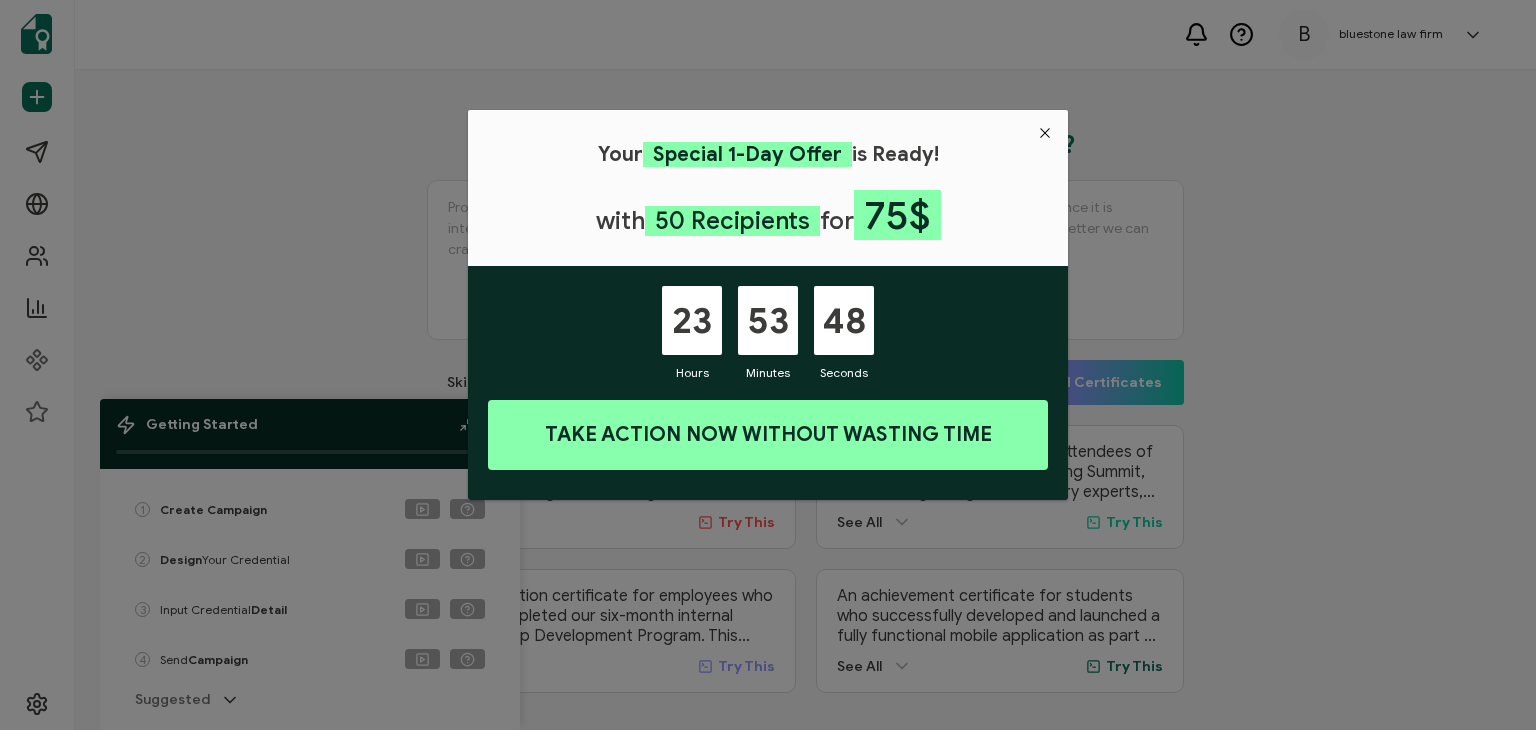 click at bounding box center (1045, 133) 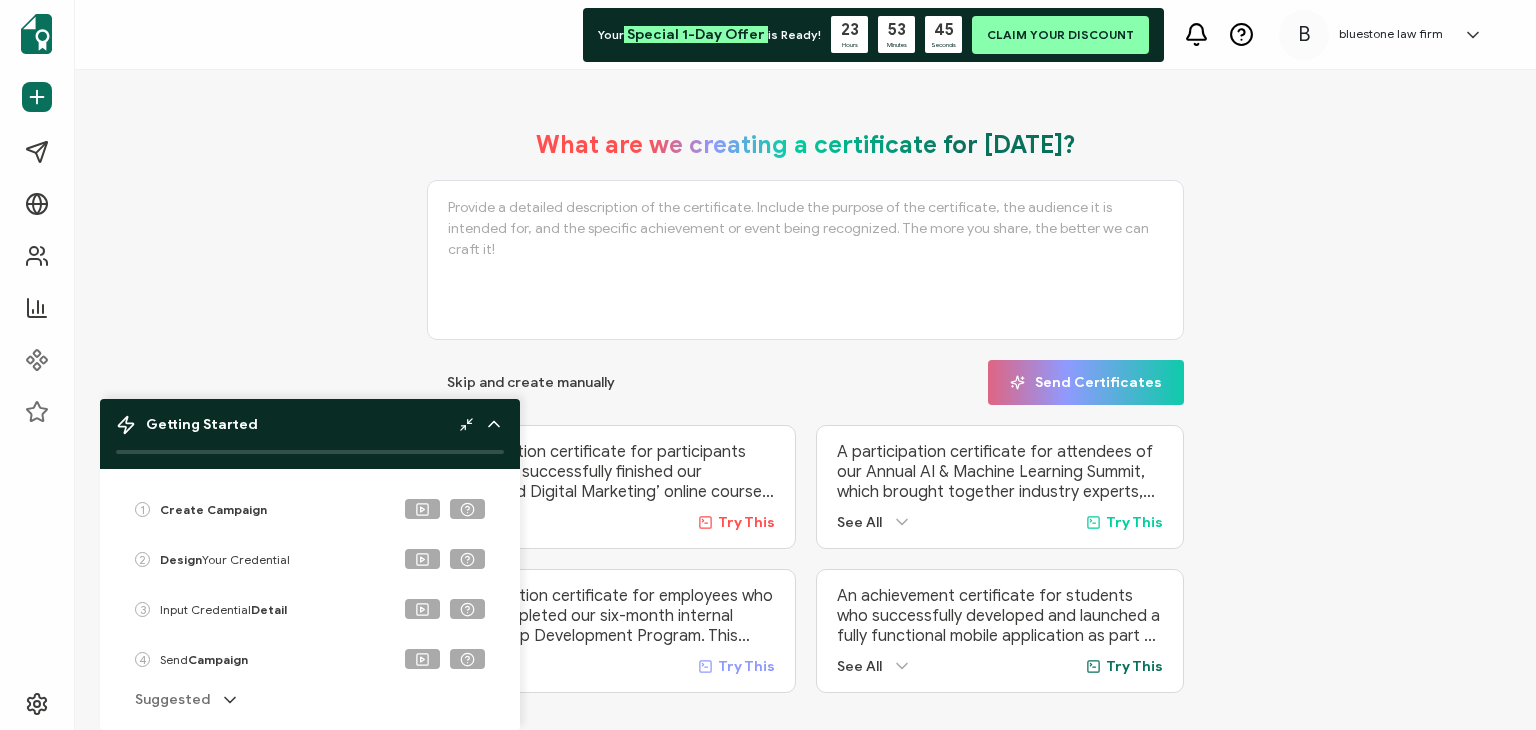 click at bounding box center [805, 260] 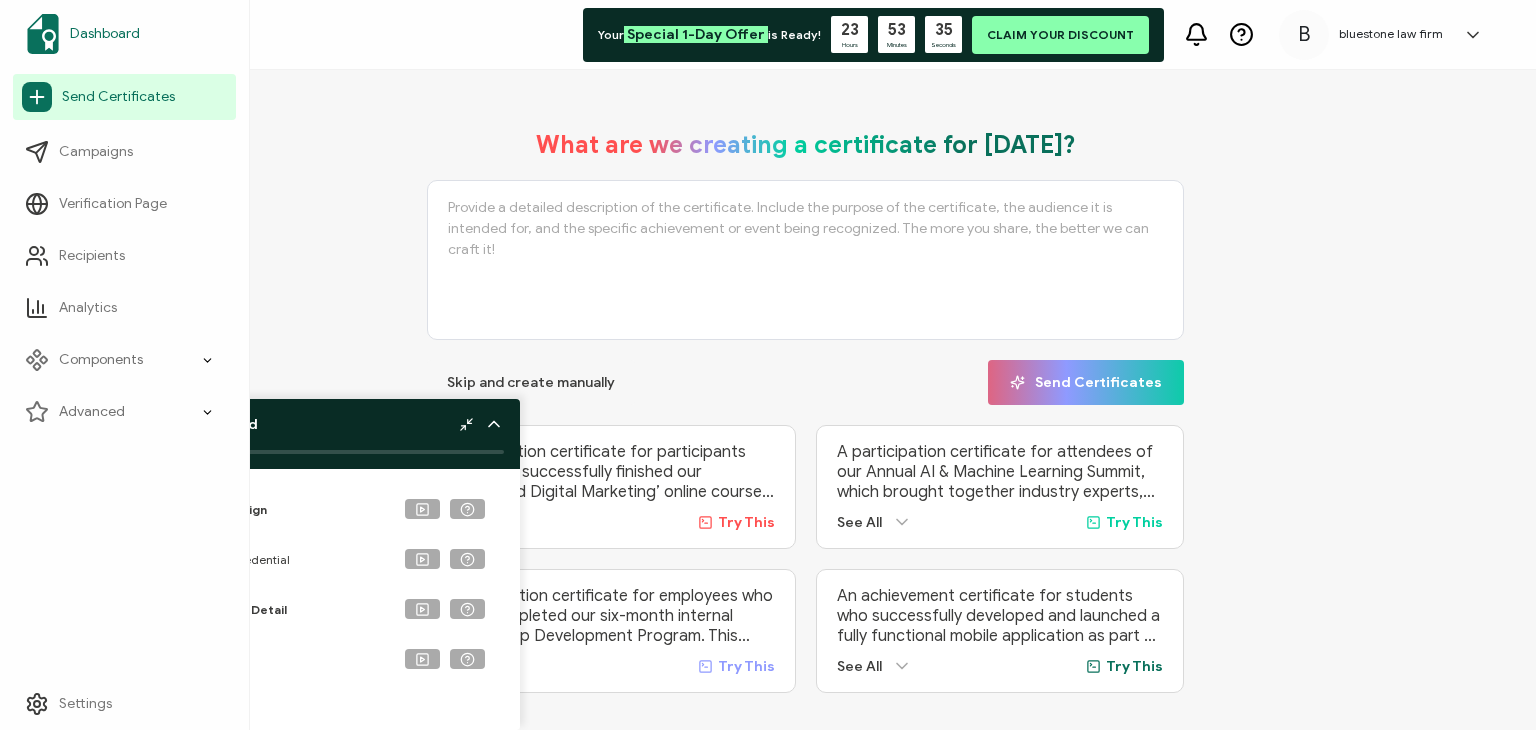 click on "Dashboard" at bounding box center [105, 34] 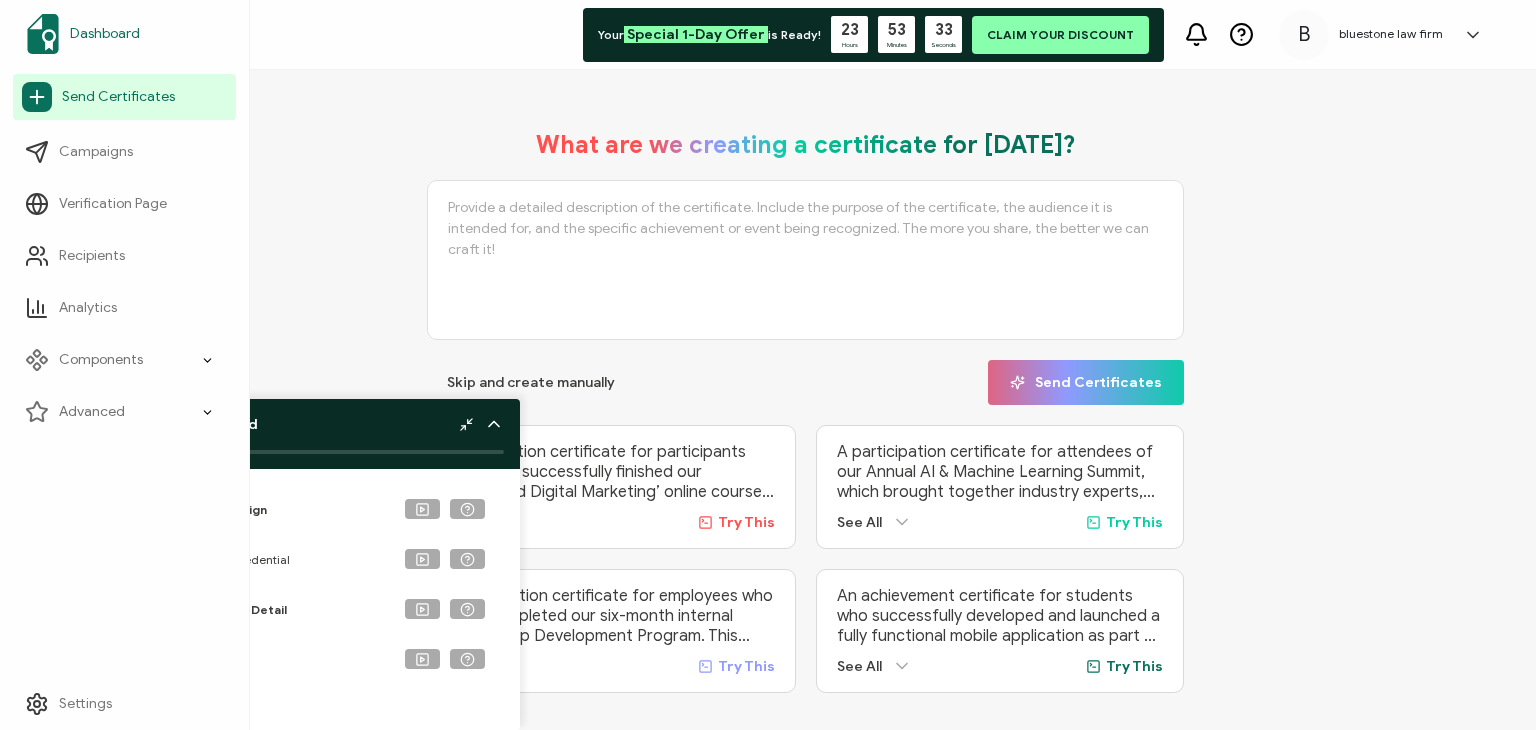 click on "Dashboard" at bounding box center (105, 34) 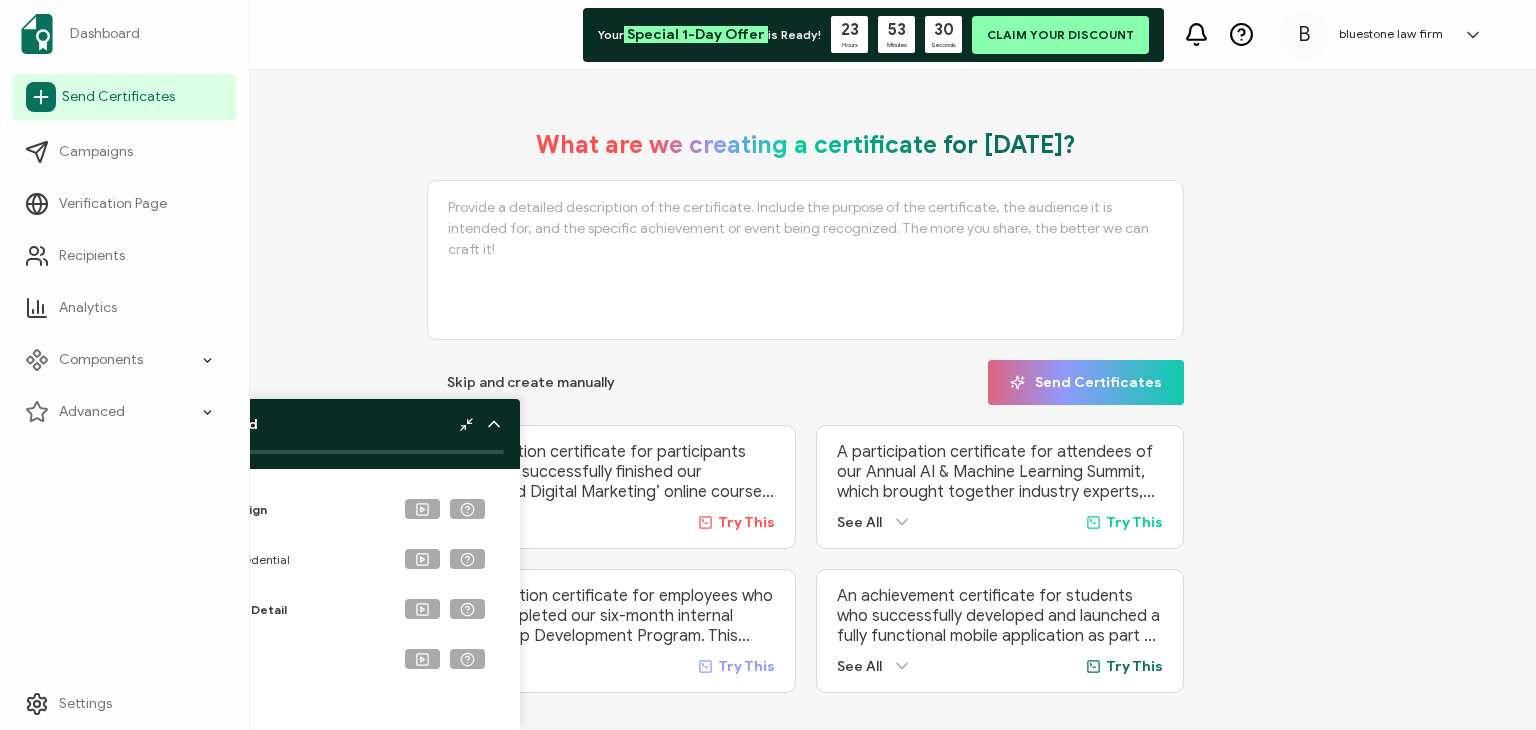 click on "Send Certificates" at bounding box center [118, 97] 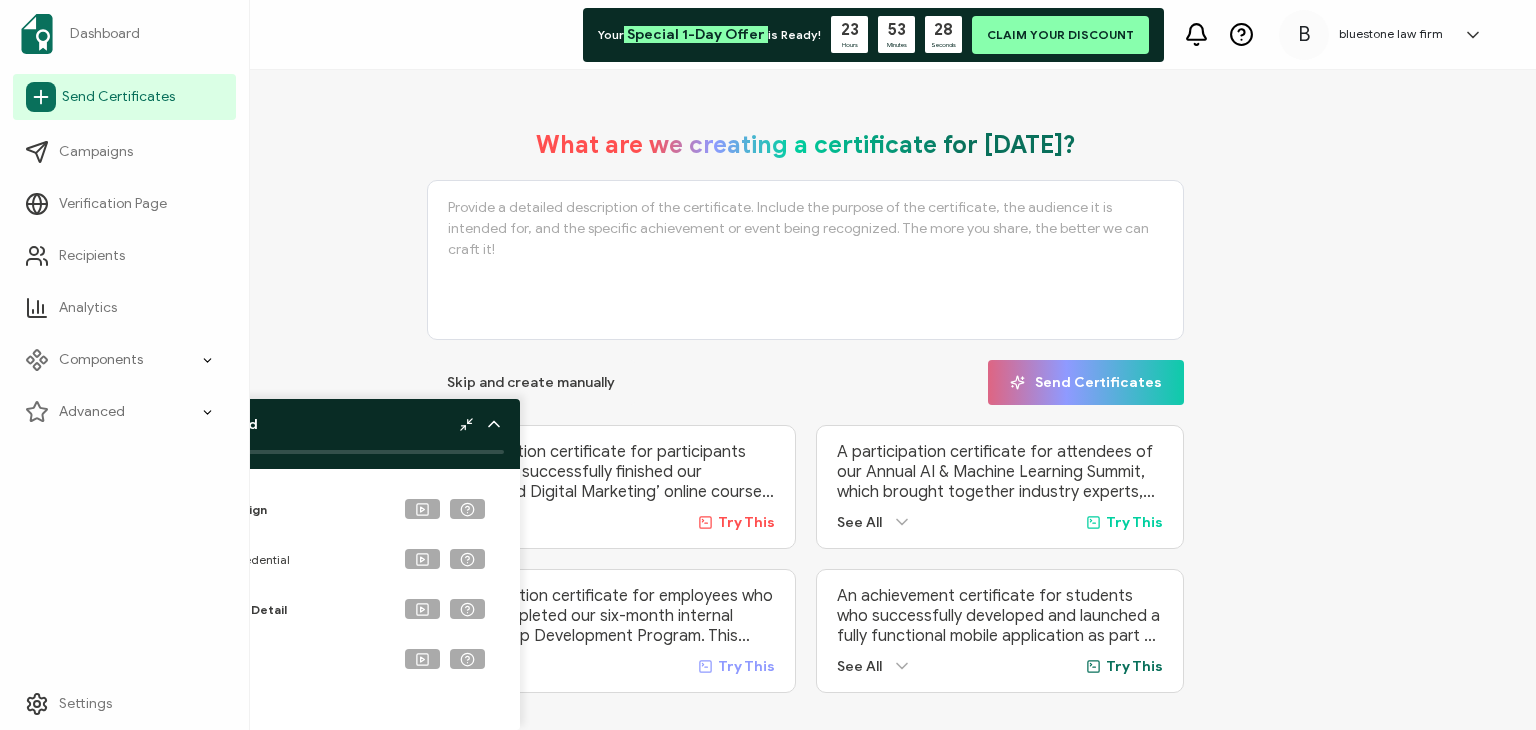 click on "Send Certificates" at bounding box center [118, 97] 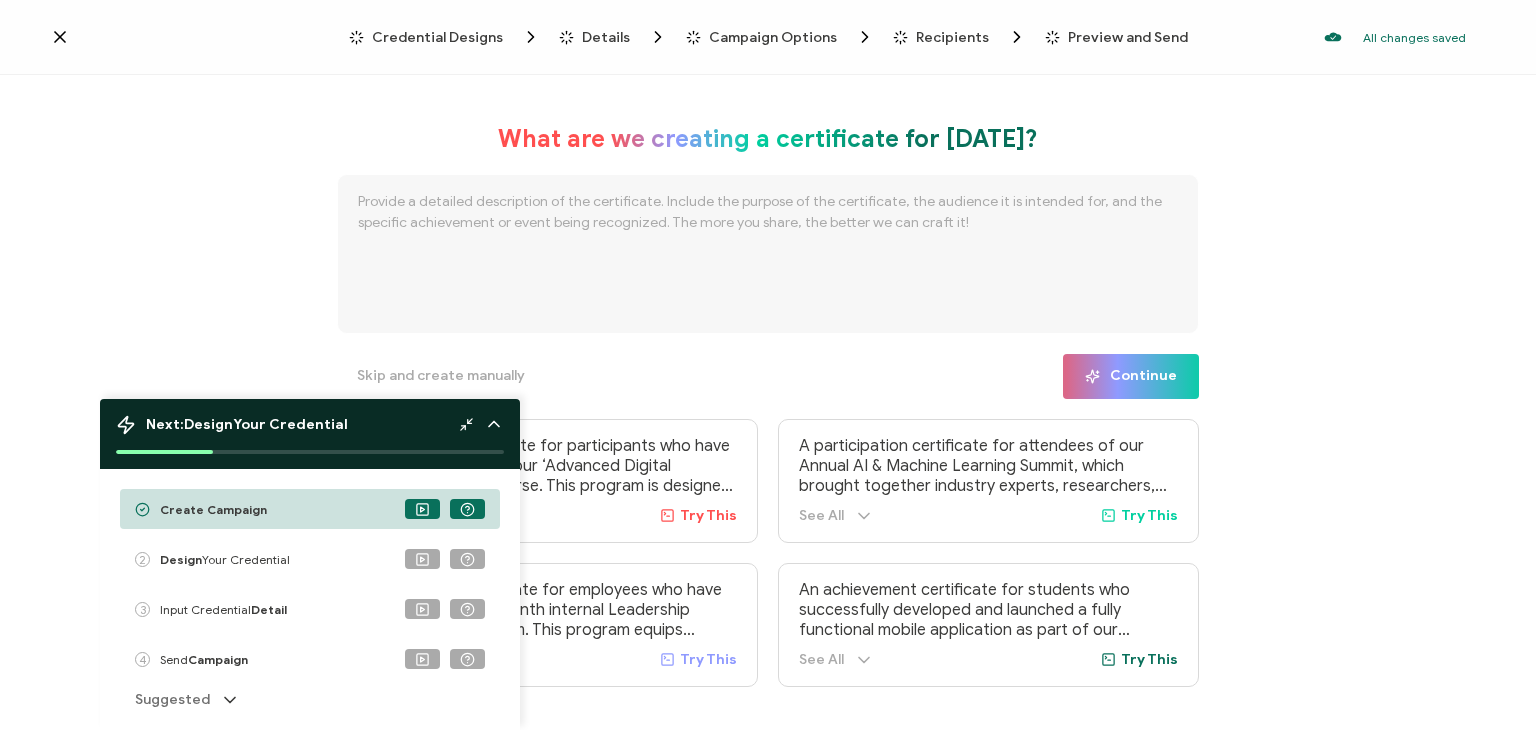 click 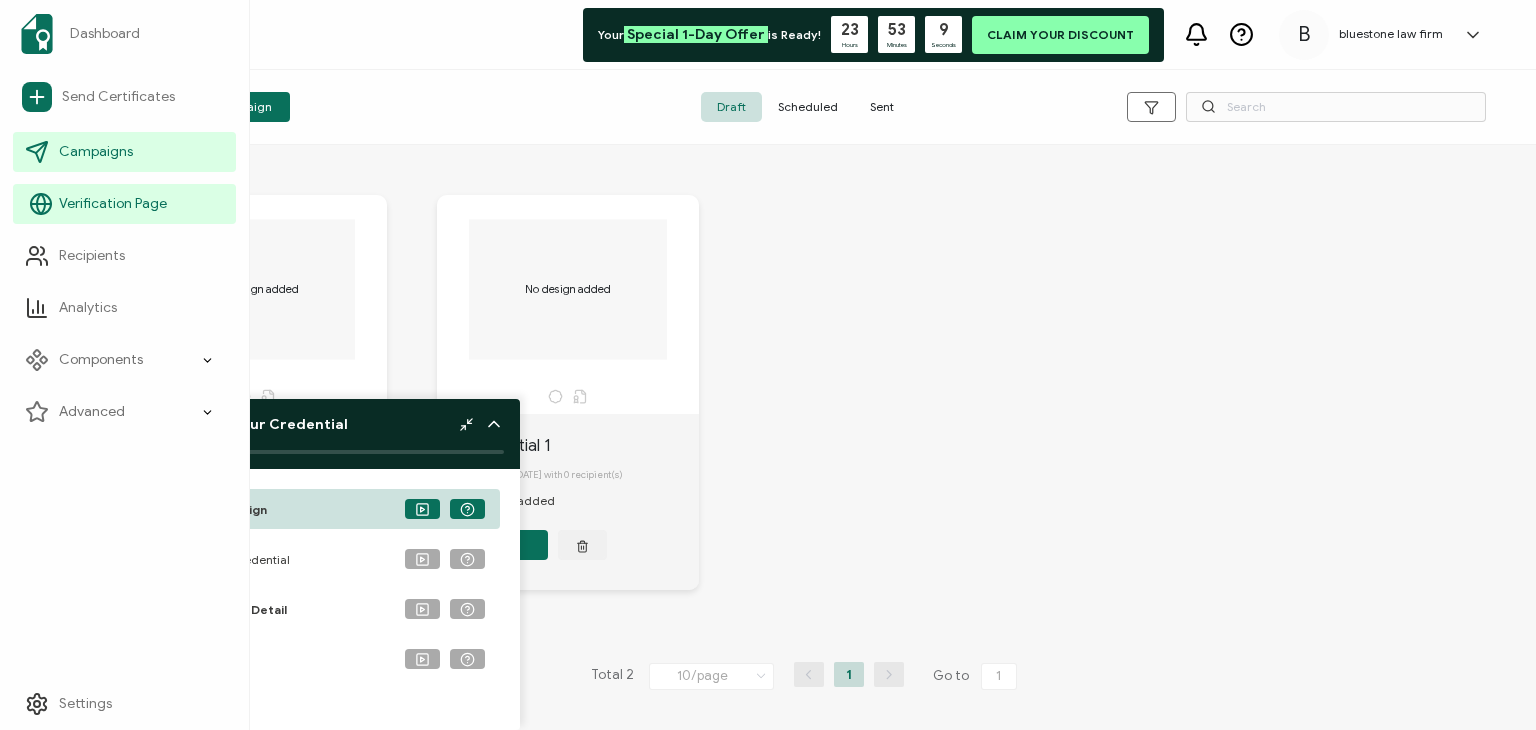 click on "Verification Page" at bounding box center (113, 204) 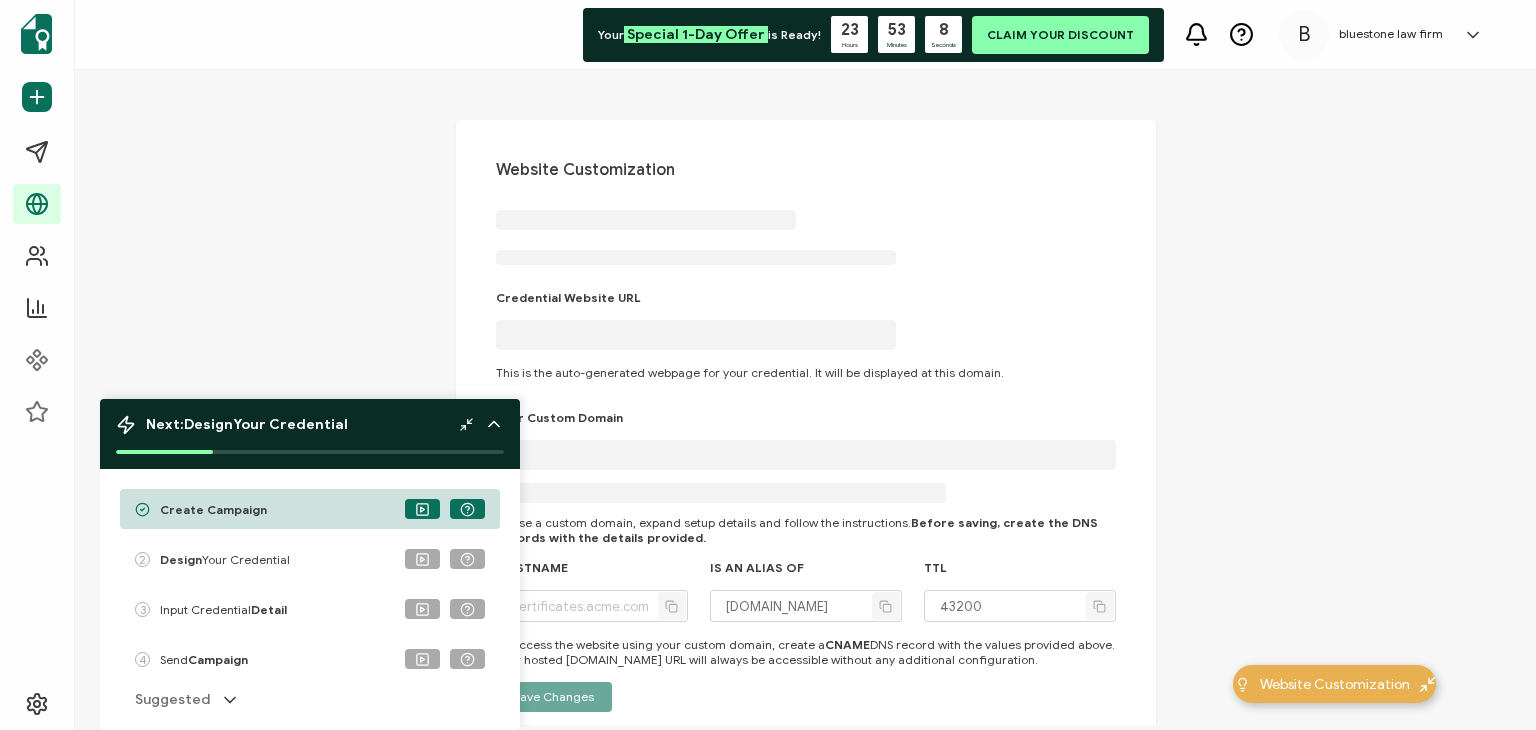 type on "[DOMAIN_NAME]" 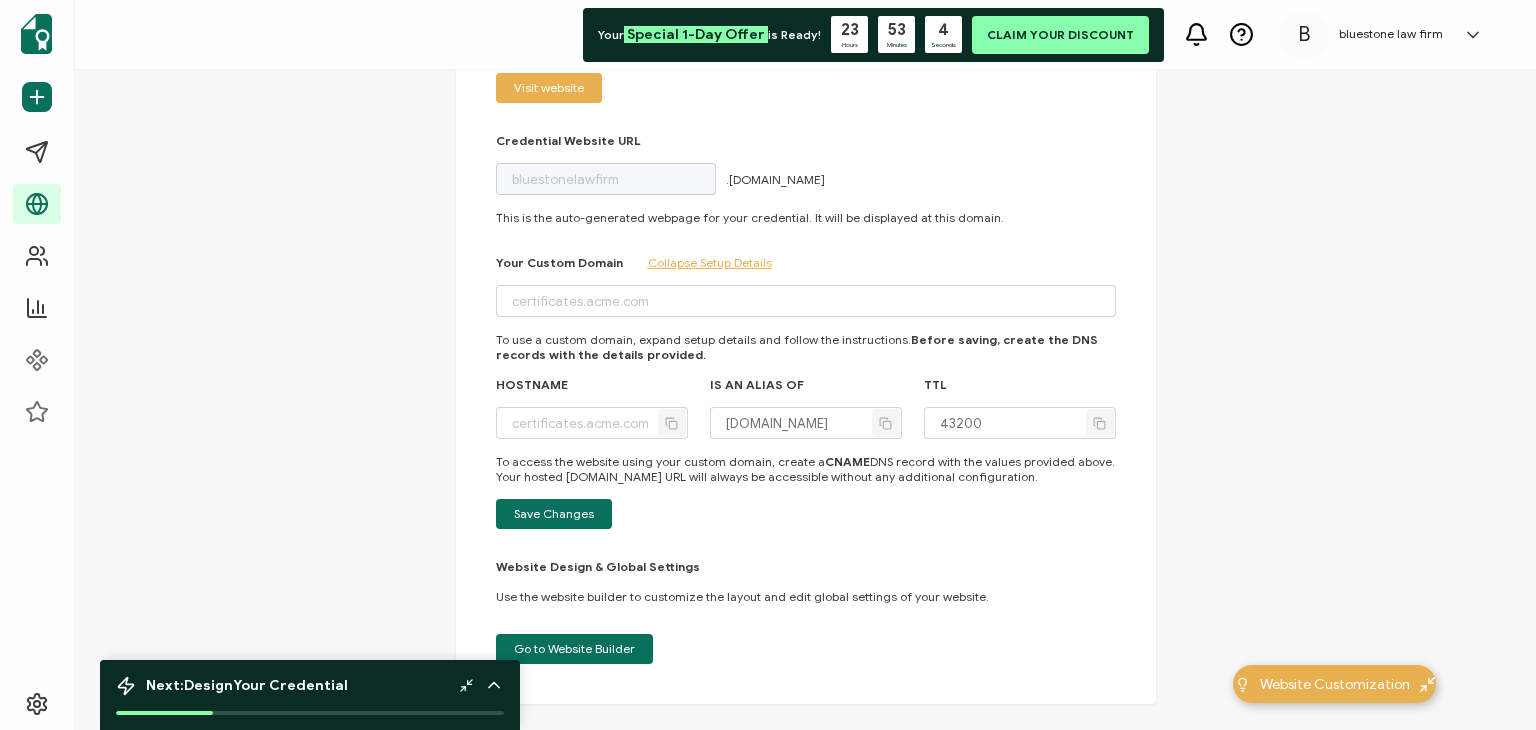 scroll, scrollTop: 231, scrollLeft: 0, axis: vertical 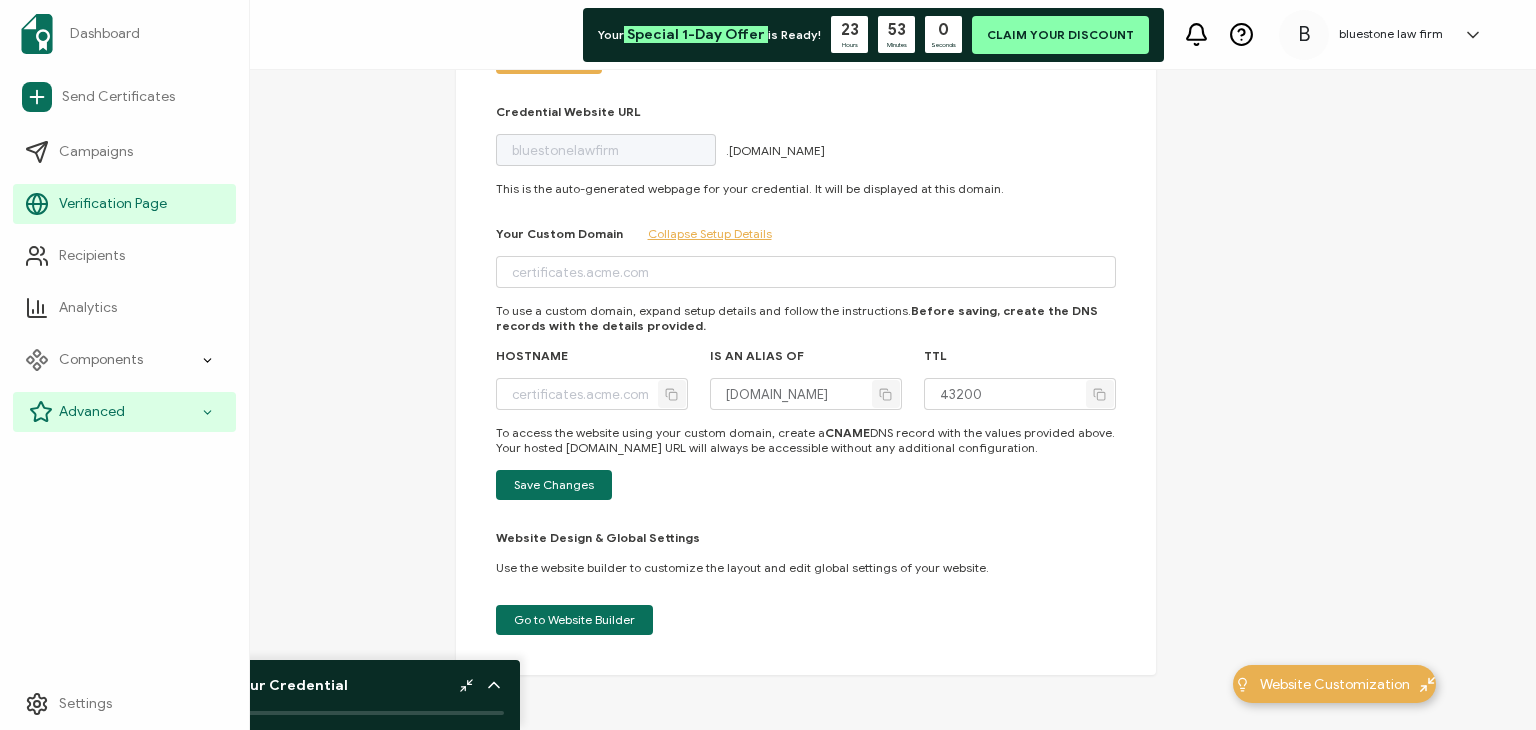 click on "Advanced" at bounding box center (124, 412) 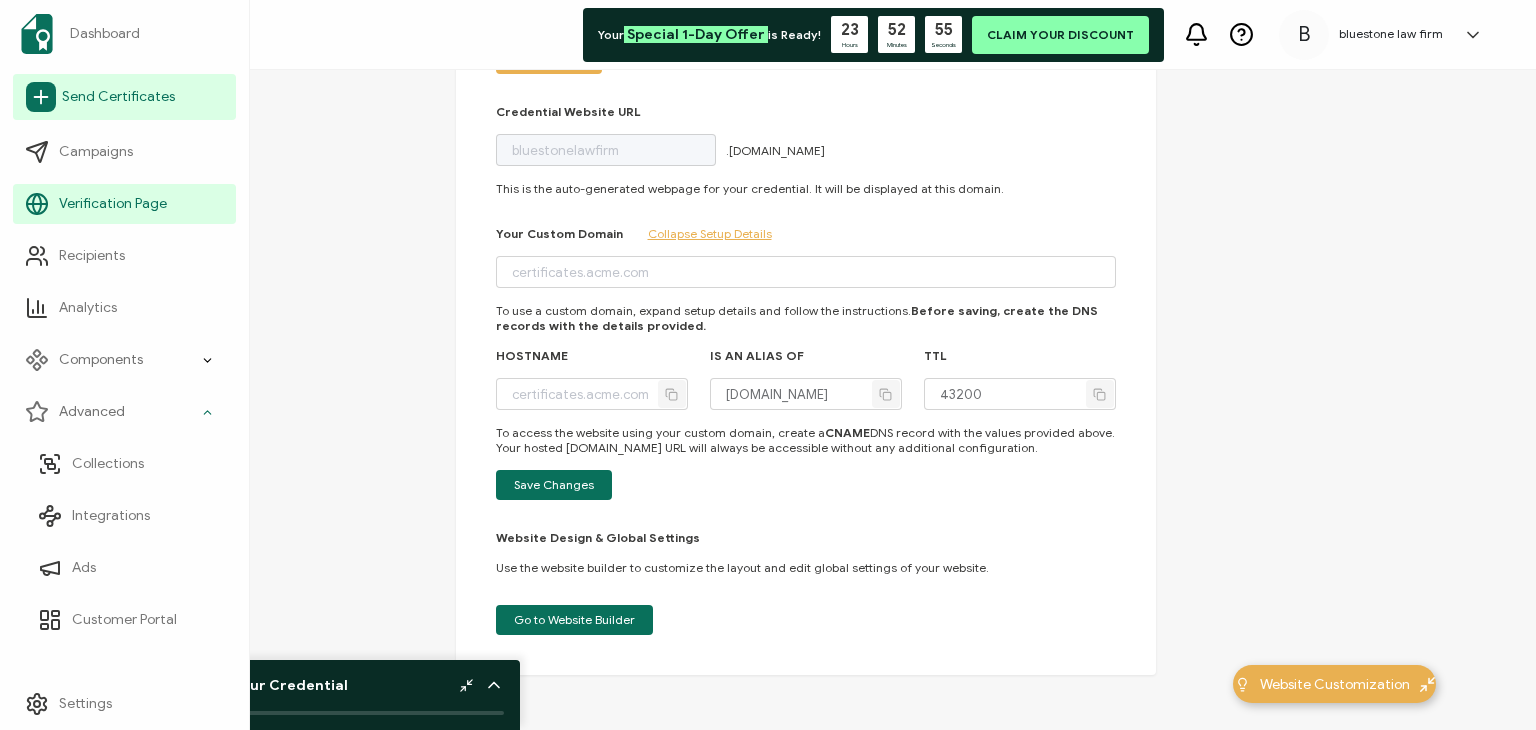 click 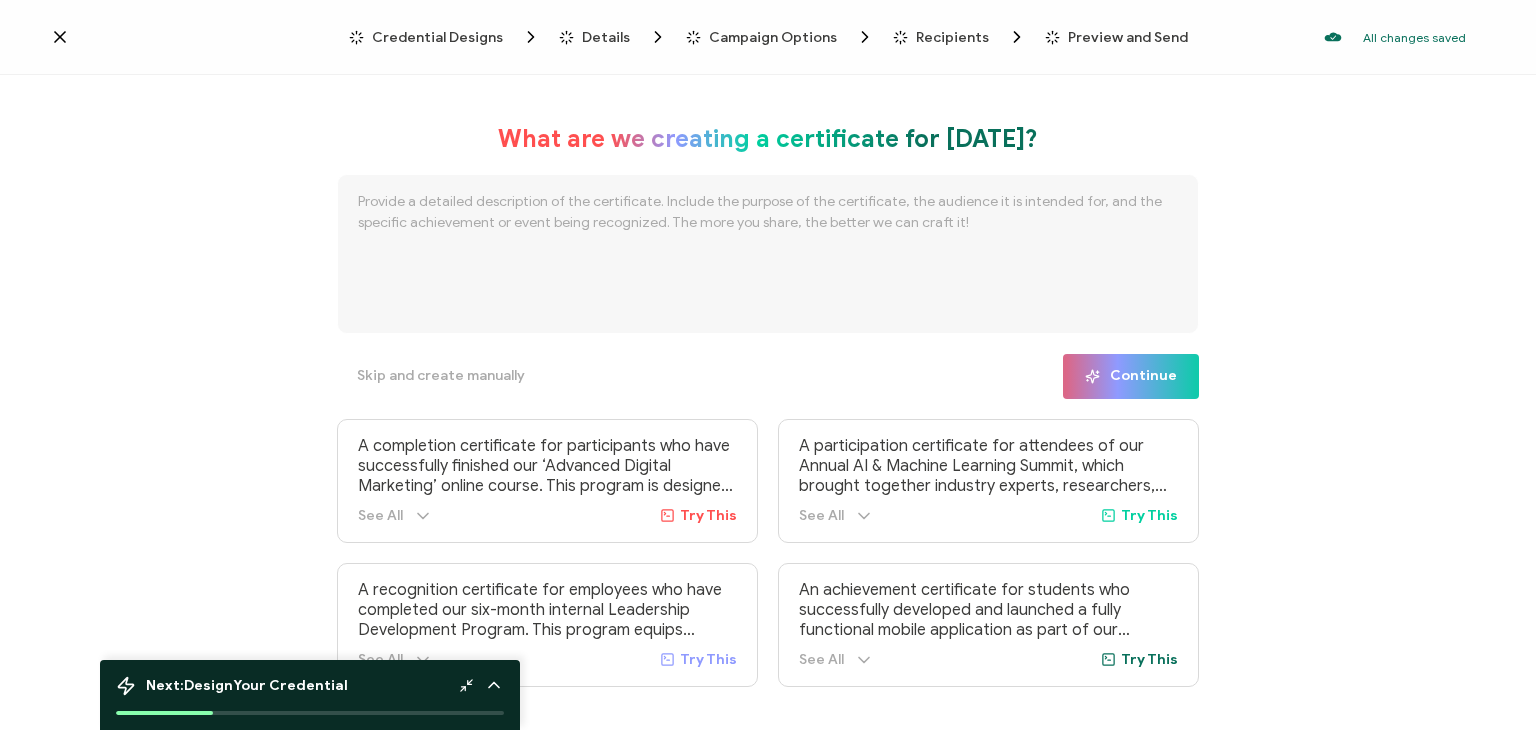drag, startPoint x: 1535, startPoint y: 197, endPoint x: 1535, endPoint y: 389, distance: 192 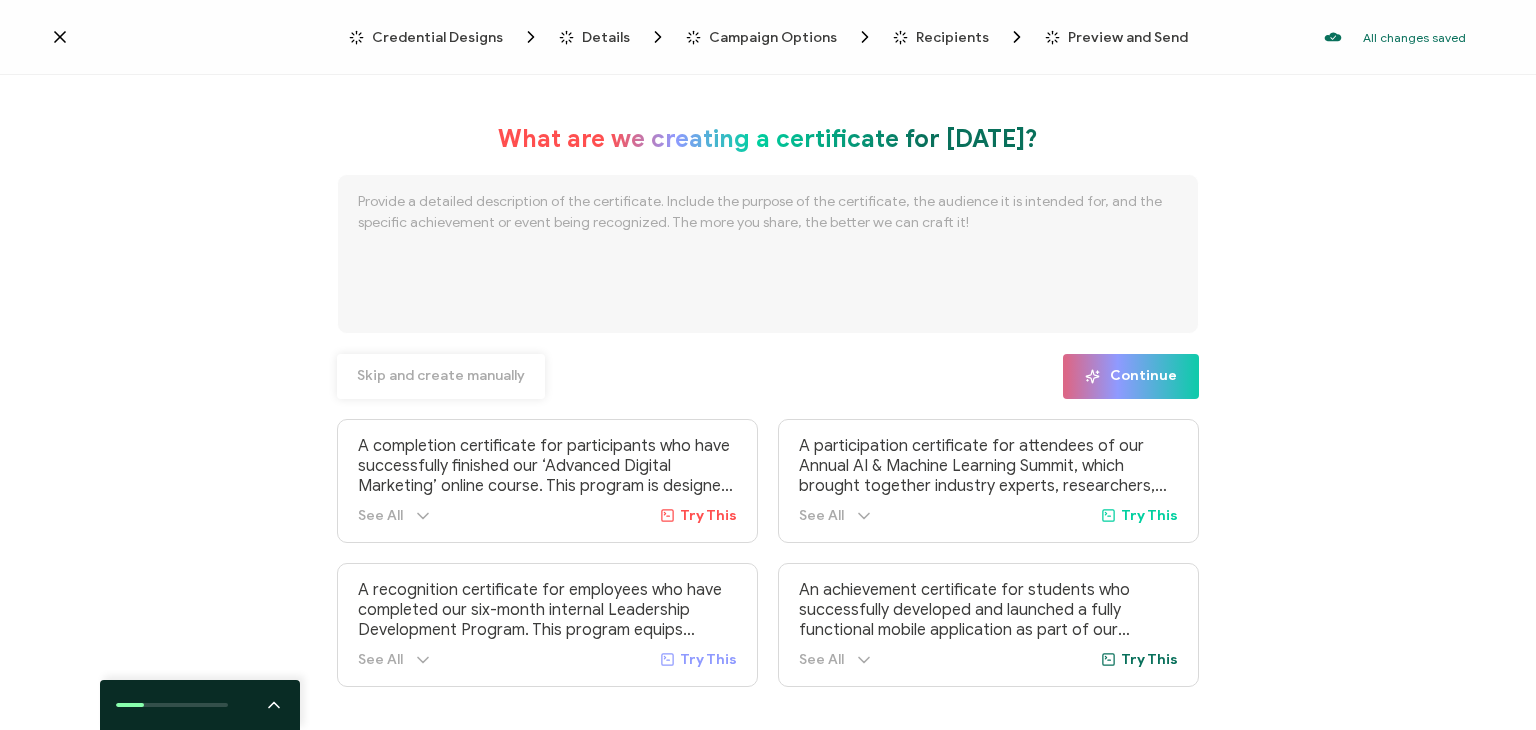click on "Skip and create manually" at bounding box center [441, 376] 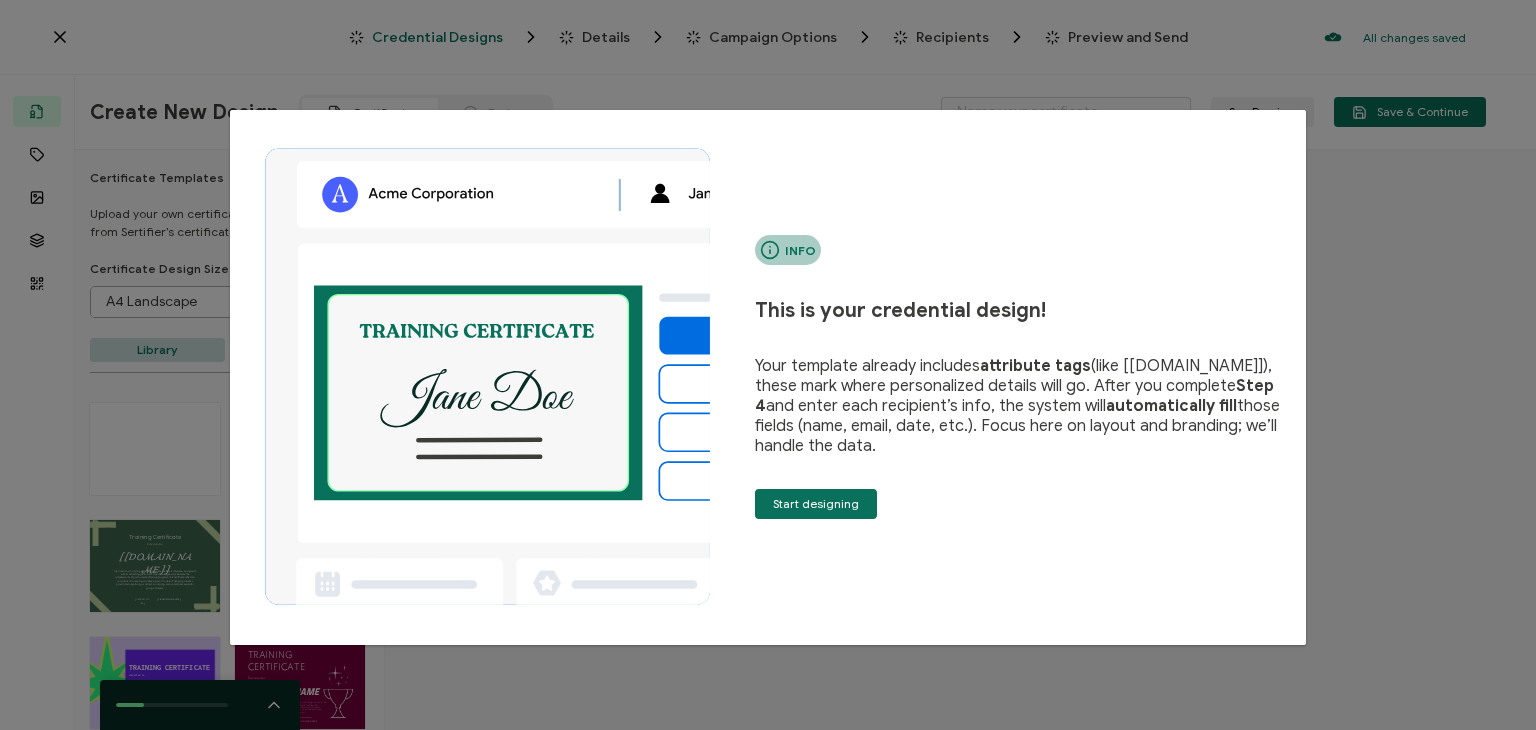 type on "Blank" 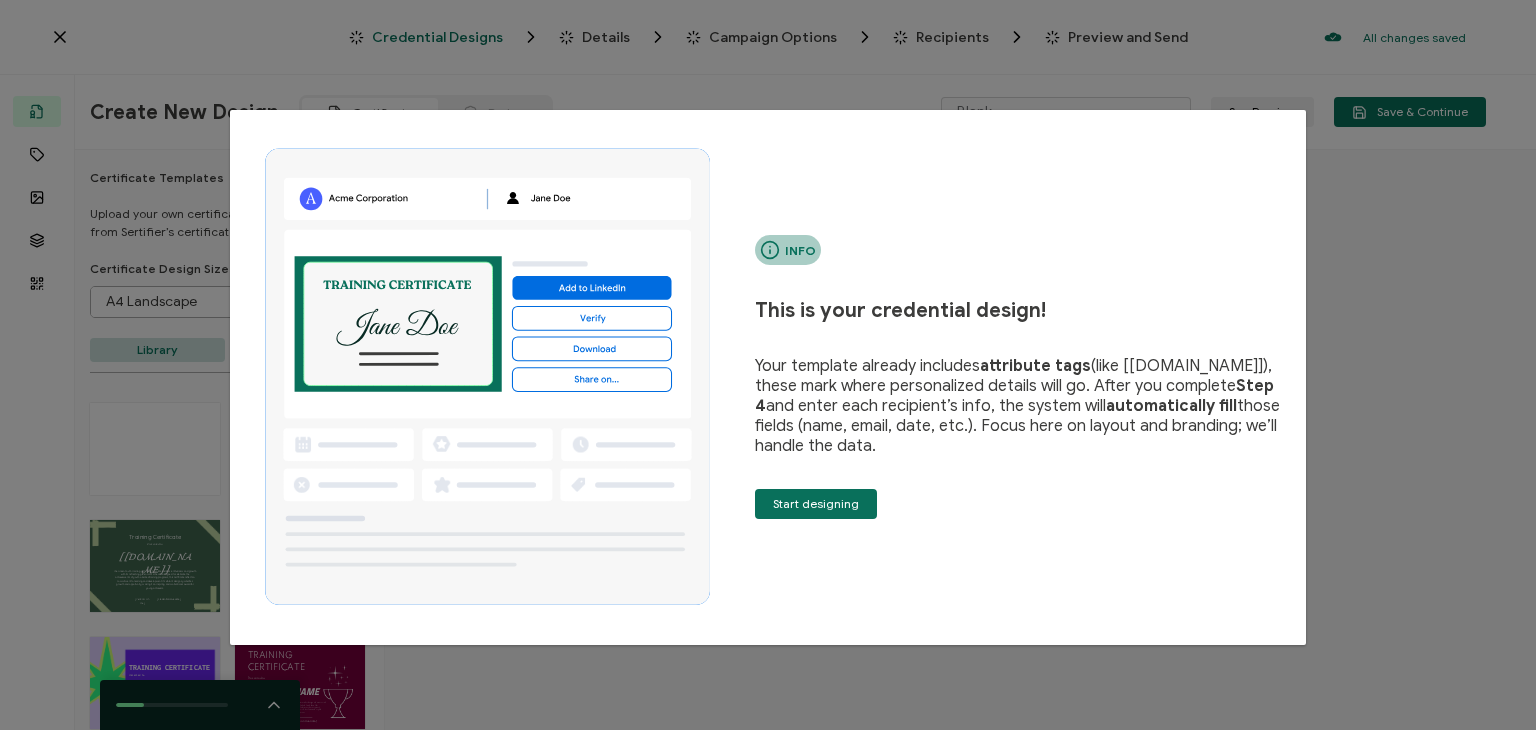 click on "Info
This is your credential design!
Your template already includes  attribute tags  (like [[DOMAIN_NAME]]), these mark where personalized details will go. After you complete  Step 4  and enter each recipient’s info, the system will  automatically fill  those fields (name, email, date, etc.). Focus here on layout and branding; we’ll handle the data.
Start designing" at bounding box center (768, 365) 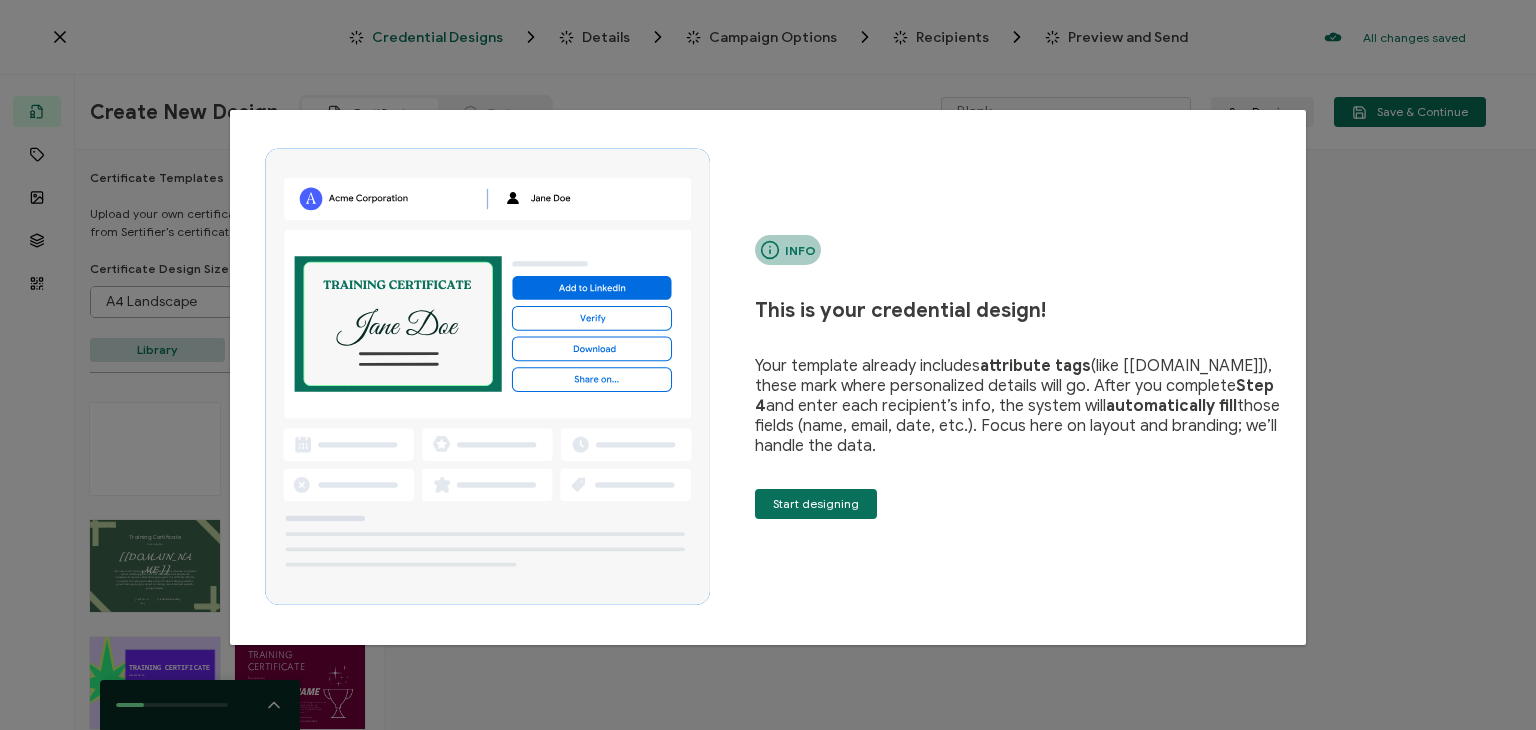 click on "Info
This is your credential design!
Your template already includes  attribute tags  (like [[DOMAIN_NAME]]), these mark where personalized details will go. After you complete  Step 4  and enter each recipient’s info, the system will  automatically fill  those fields (name, email, date, etc.). Focus here on layout and branding; we’ll handle the data.
Start designing" at bounding box center (768, 365) 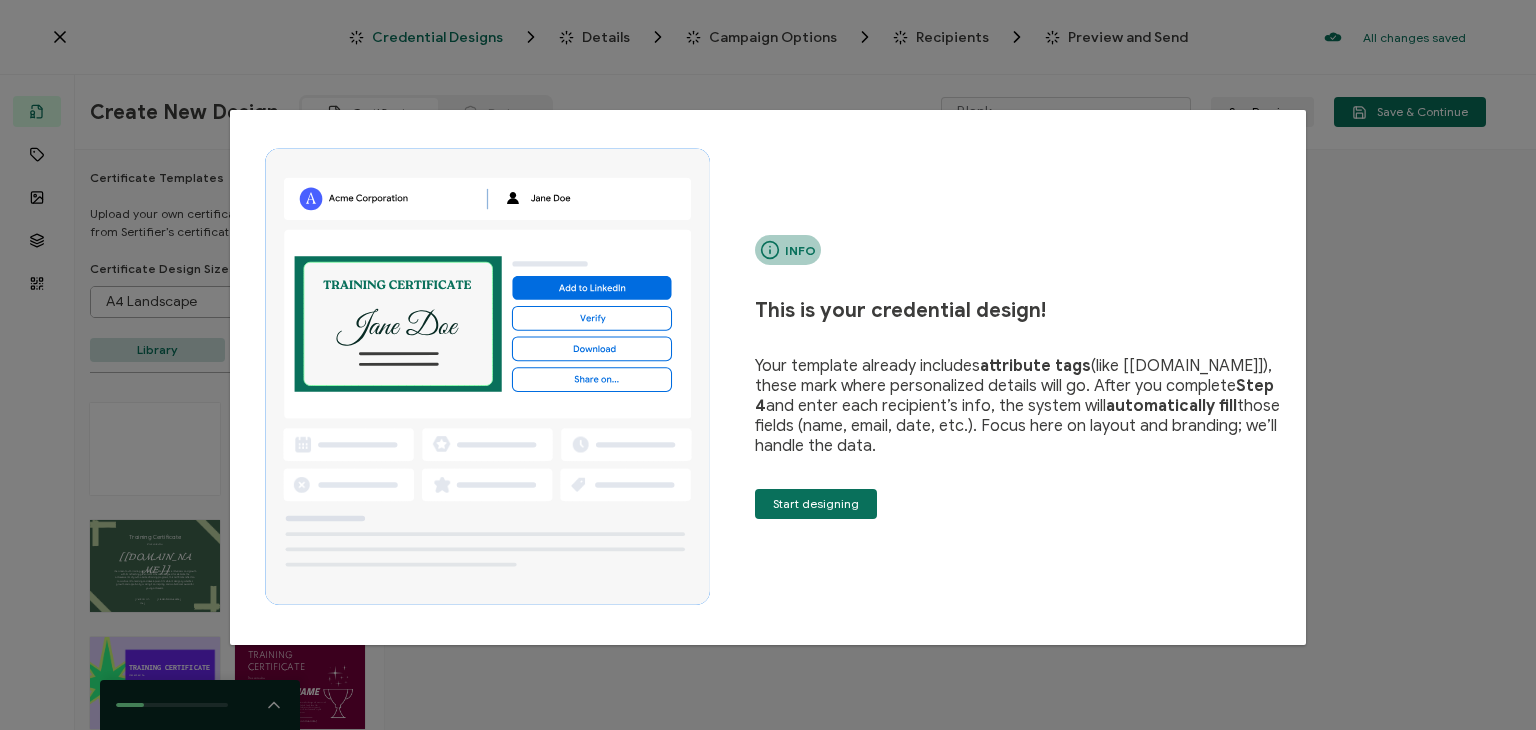 drag, startPoint x: 64, startPoint y: 41, endPoint x: 700, endPoint y: 342, distance: 703.6313 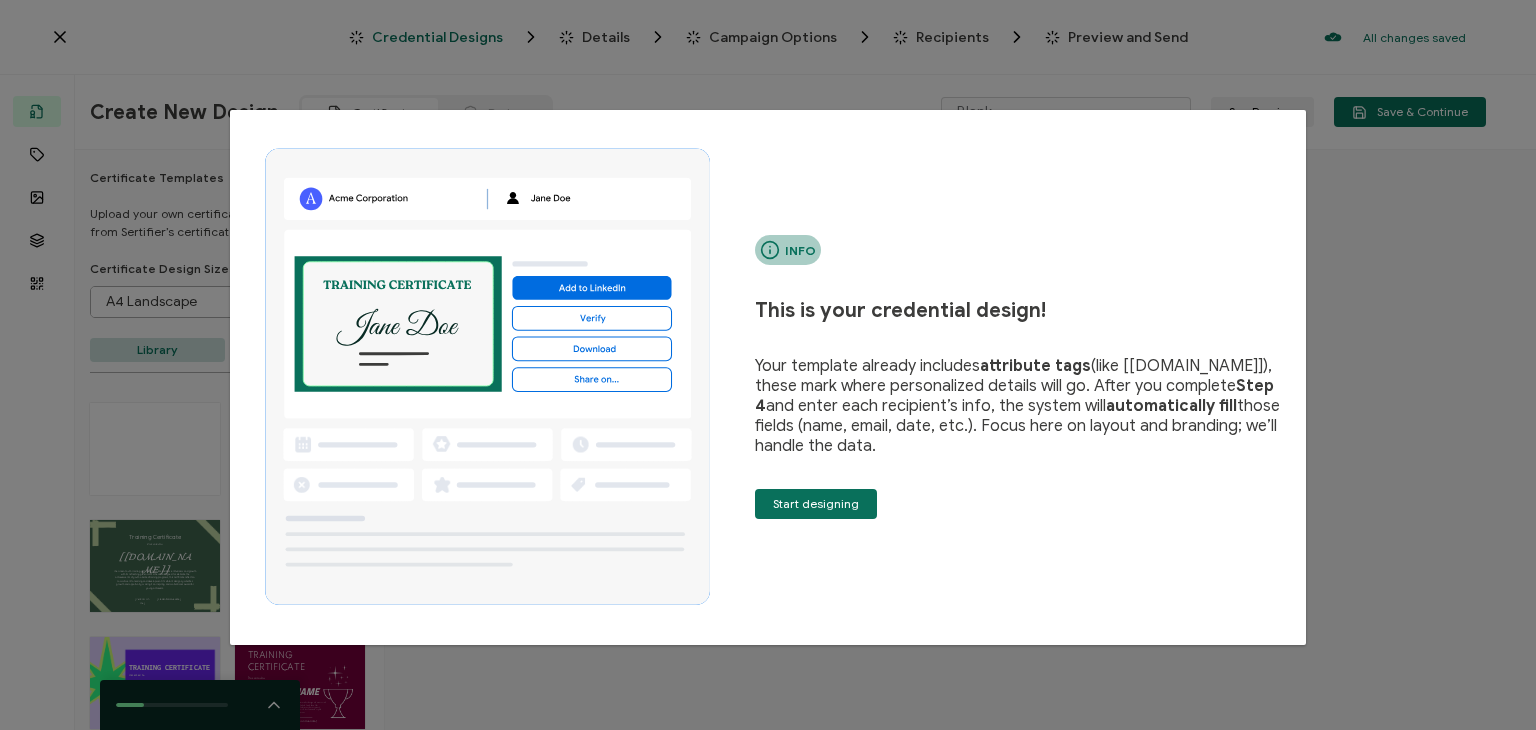 click on "Info
This is your credential design!
Your template already includes  attribute tags  (like [[DOMAIN_NAME]]), these mark where personalized details will go. After you complete  Step 4  and enter each recipient’s info, the system will  automatically fill  those fields (name, email, date, etc.). Focus here on layout and branding; we’ll handle the data.
Start designing" at bounding box center (768, 365) 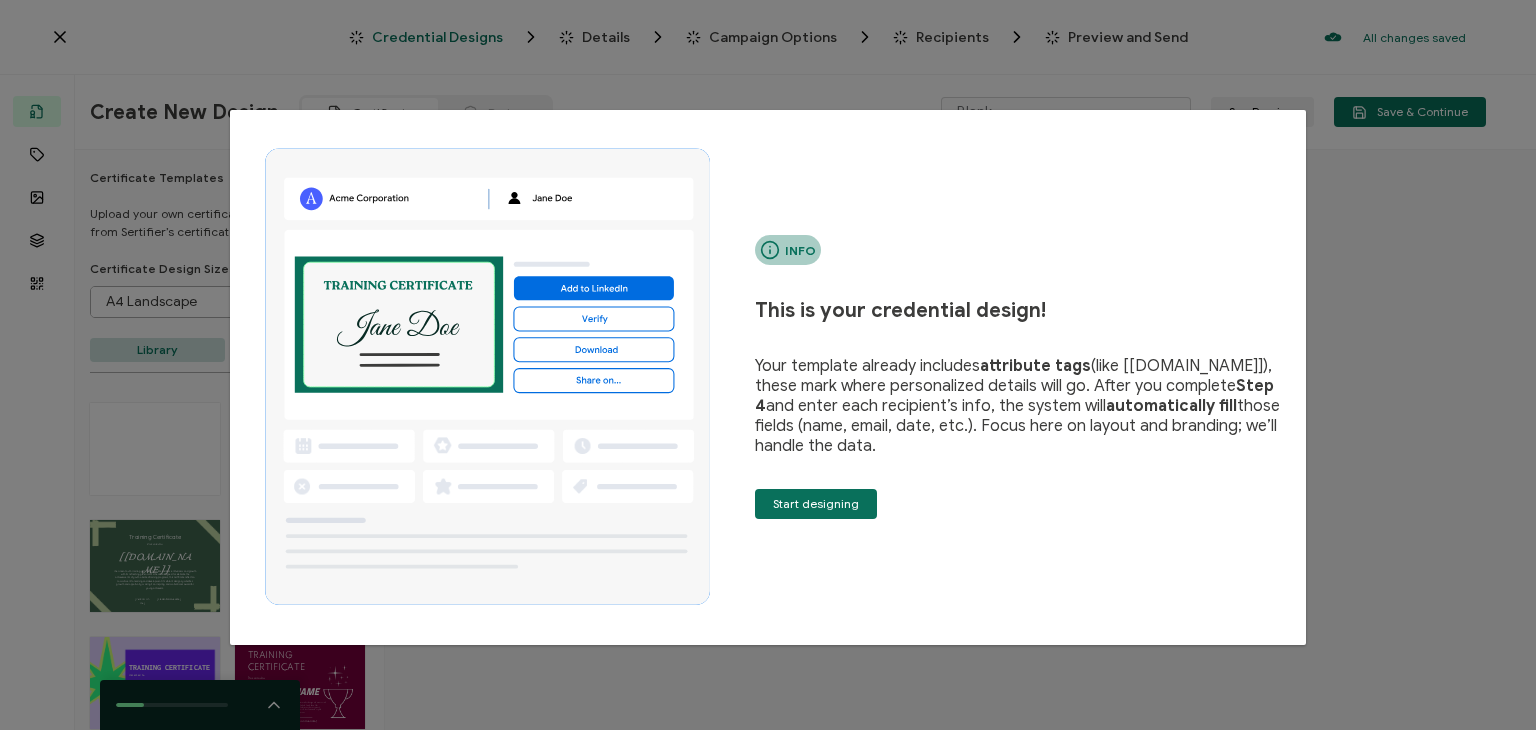 click on "Info
This is your credential design!
Your template already includes  attribute tags  (like [[DOMAIN_NAME]]), these mark where personalized details will go. After you complete  Step 4  and enter each recipient’s info, the system will  automatically fill  those fields (name, email, date, etc.). Focus here on layout and branding; we’ll handle the data.
Start designing" at bounding box center (768, 365) 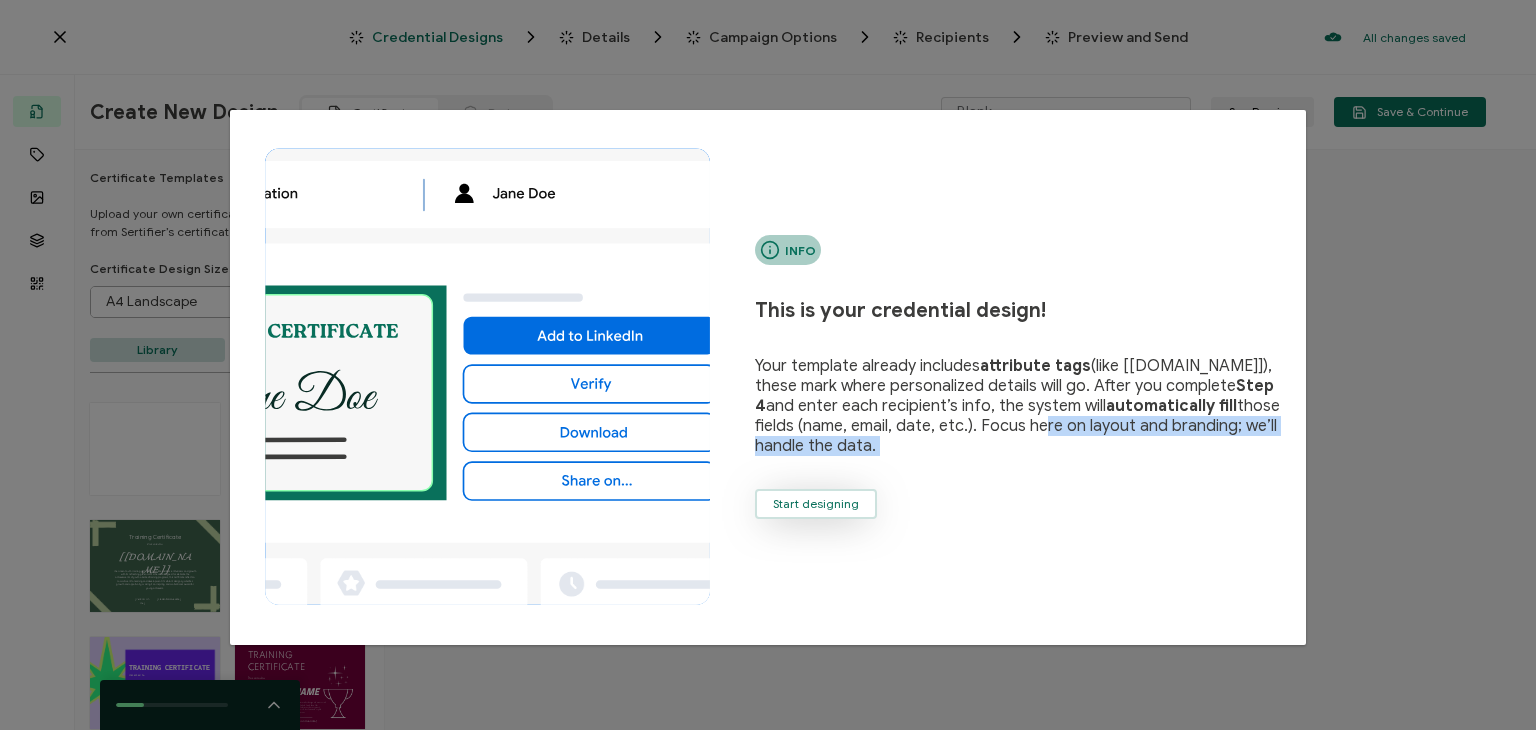 drag, startPoint x: 1036, startPoint y: 425, endPoint x: 806, endPoint y: 499, distance: 241.61125 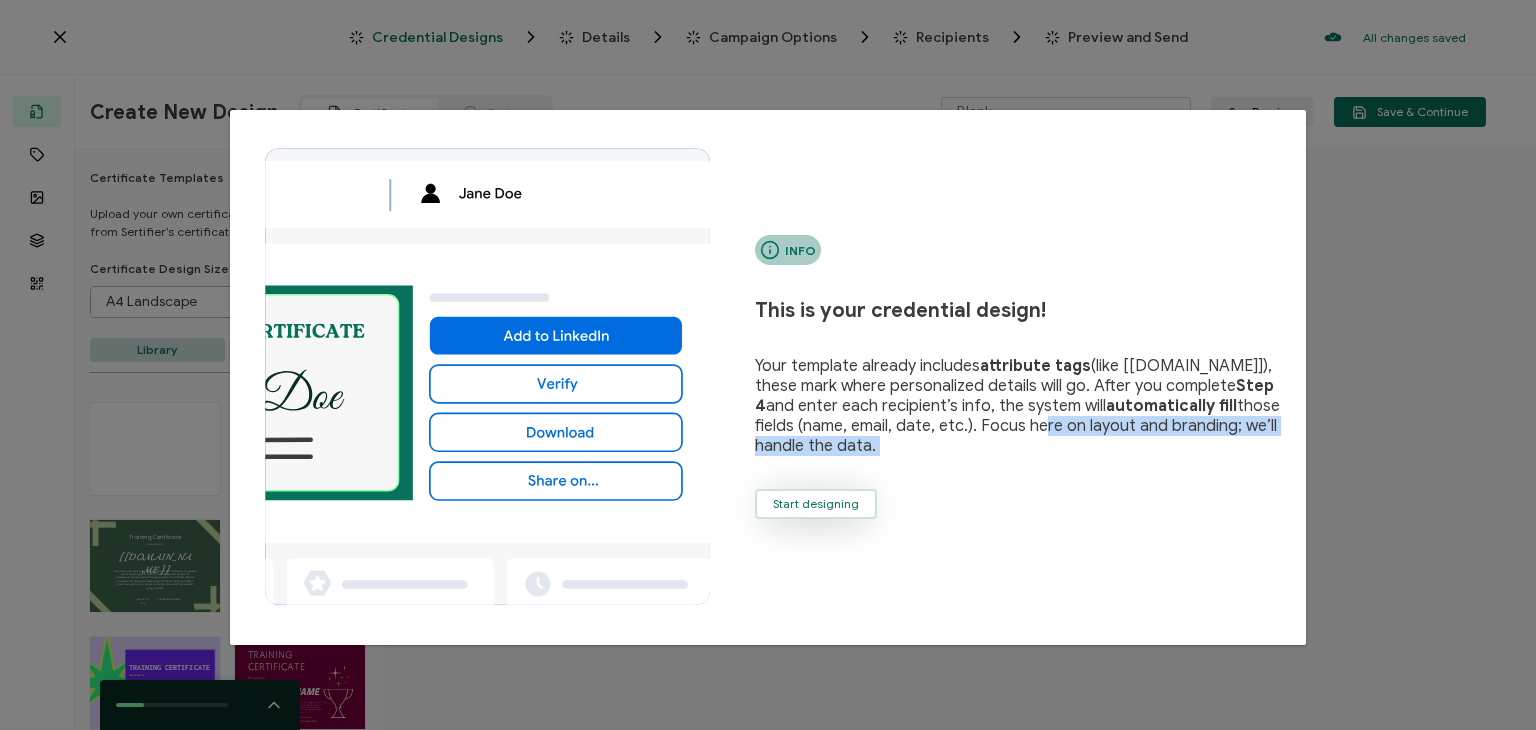 click on "Start designing" at bounding box center (816, 504) 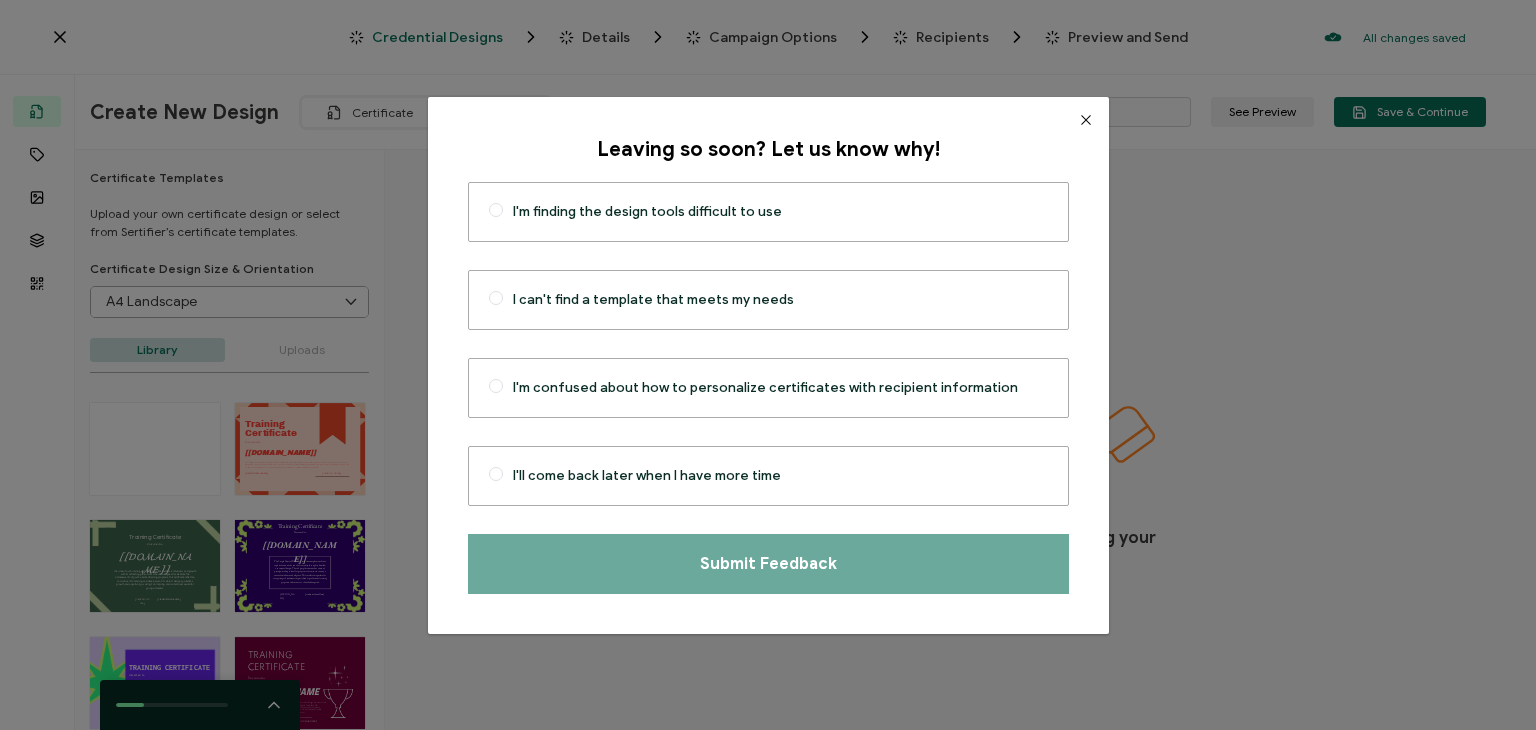 click at bounding box center (1086, 120) 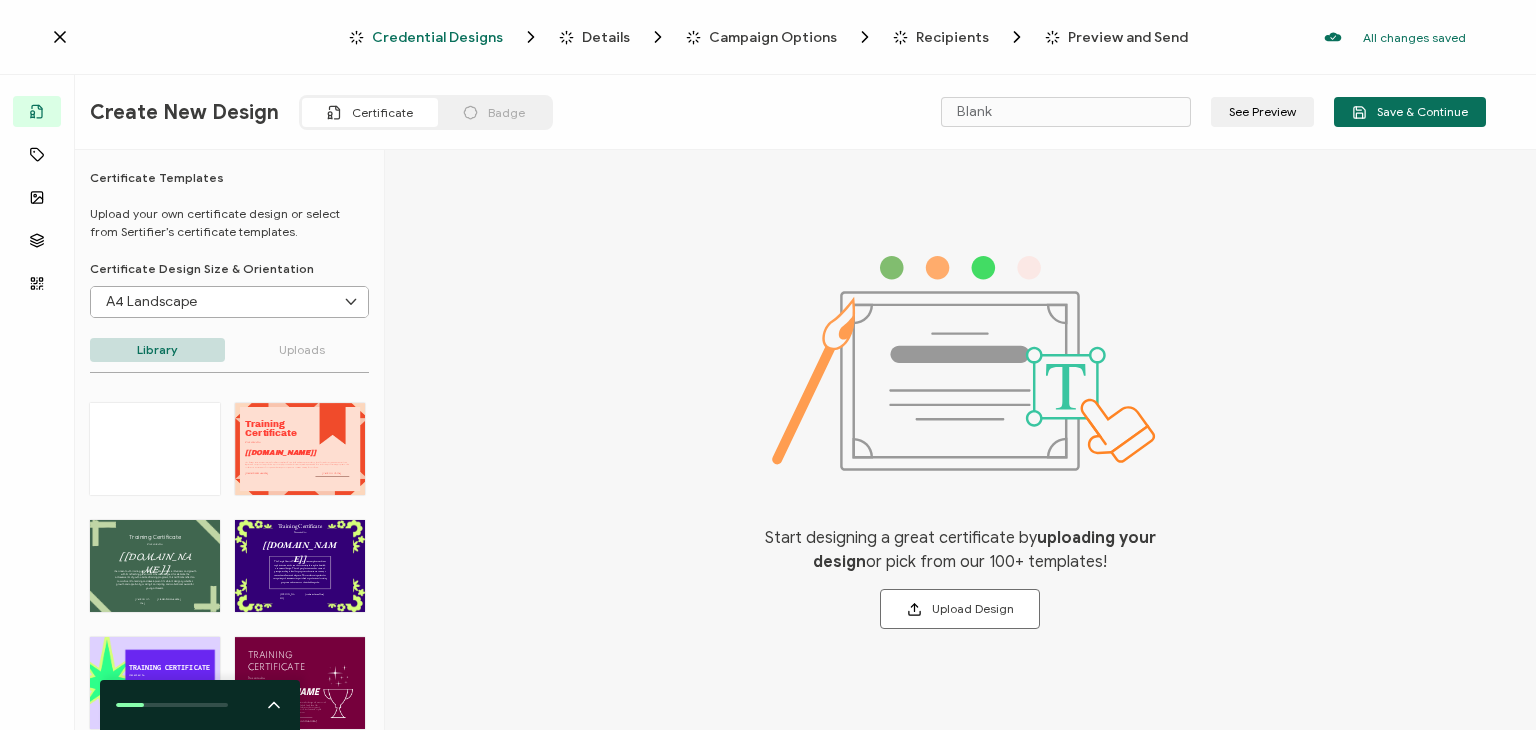 click 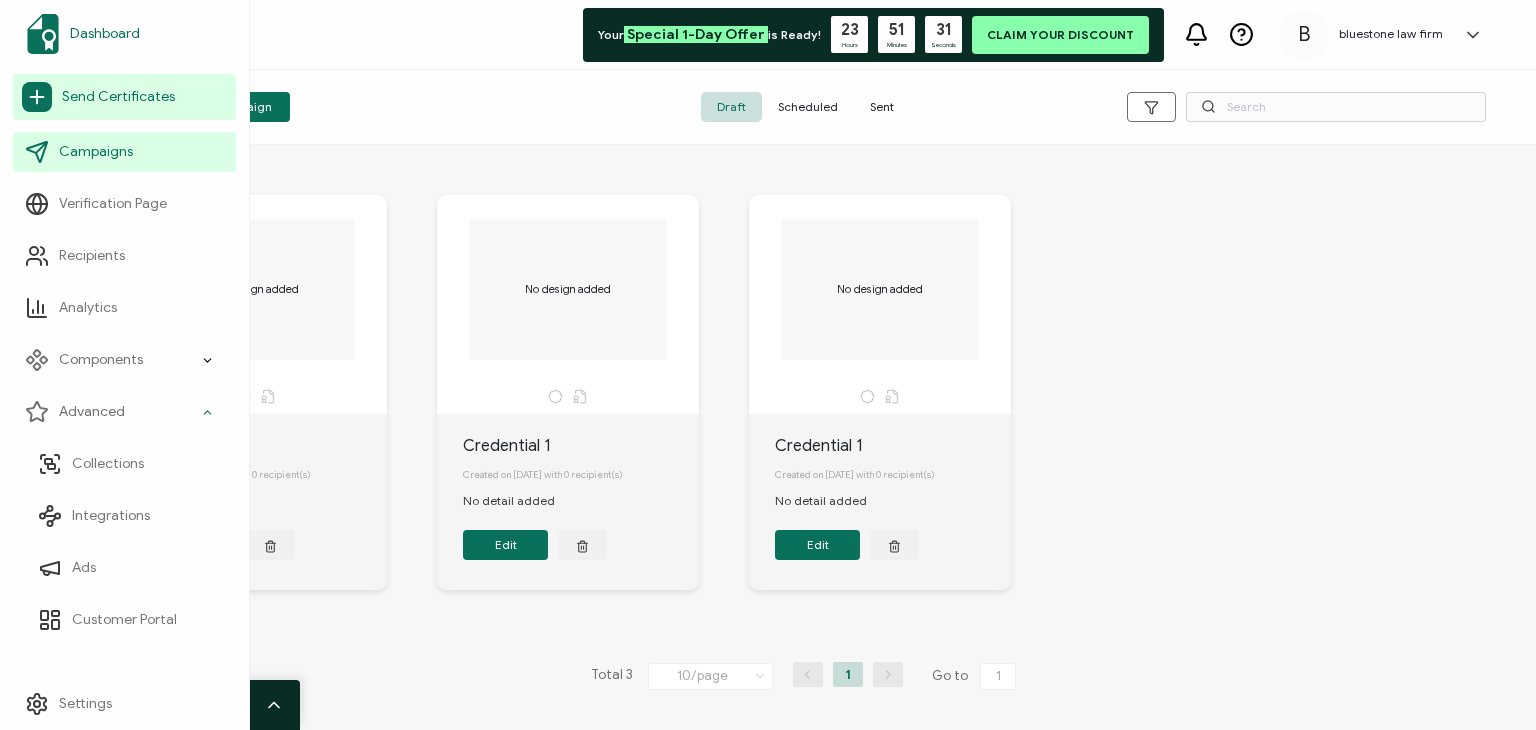 click on "Dashboard" at bounding box center [105, 34] 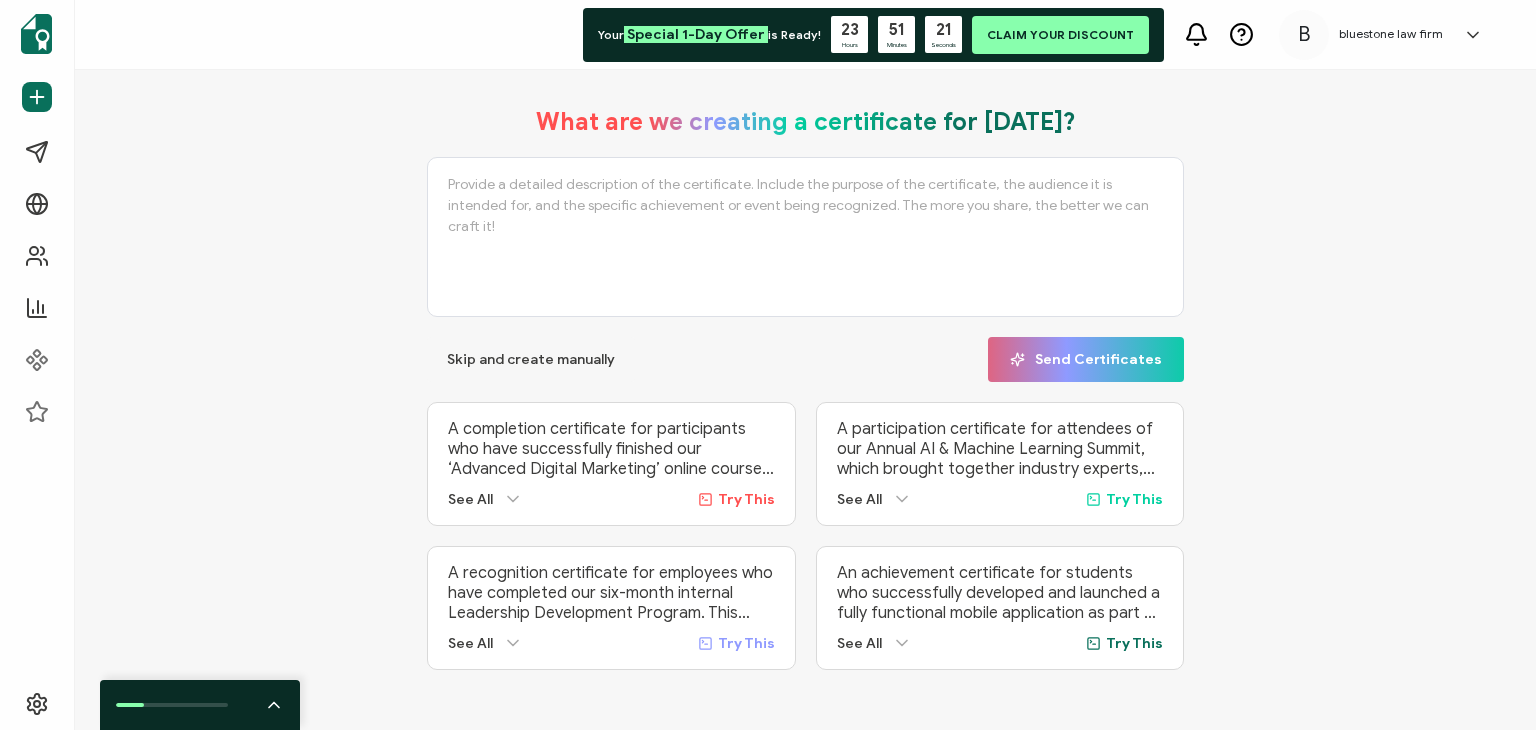 scroll, scrollTop: 0, scrollLeft: 0, axis: both 